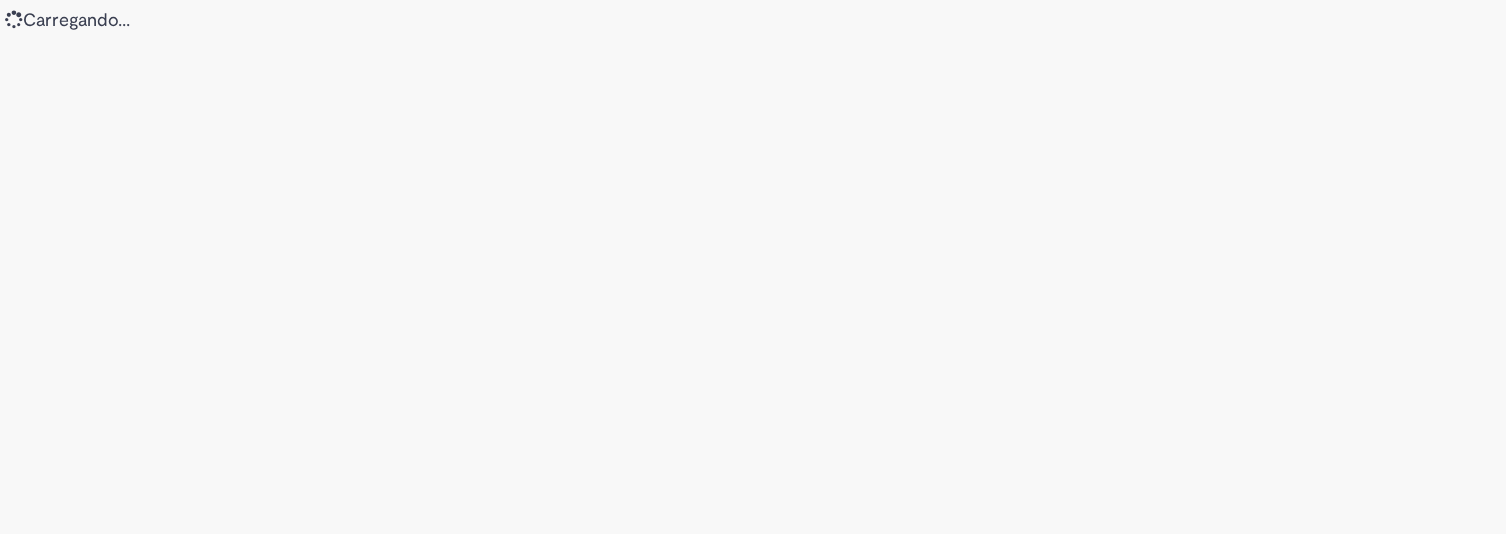 scroll, scrollTop: 0, scrollLeft: 0, axis: both 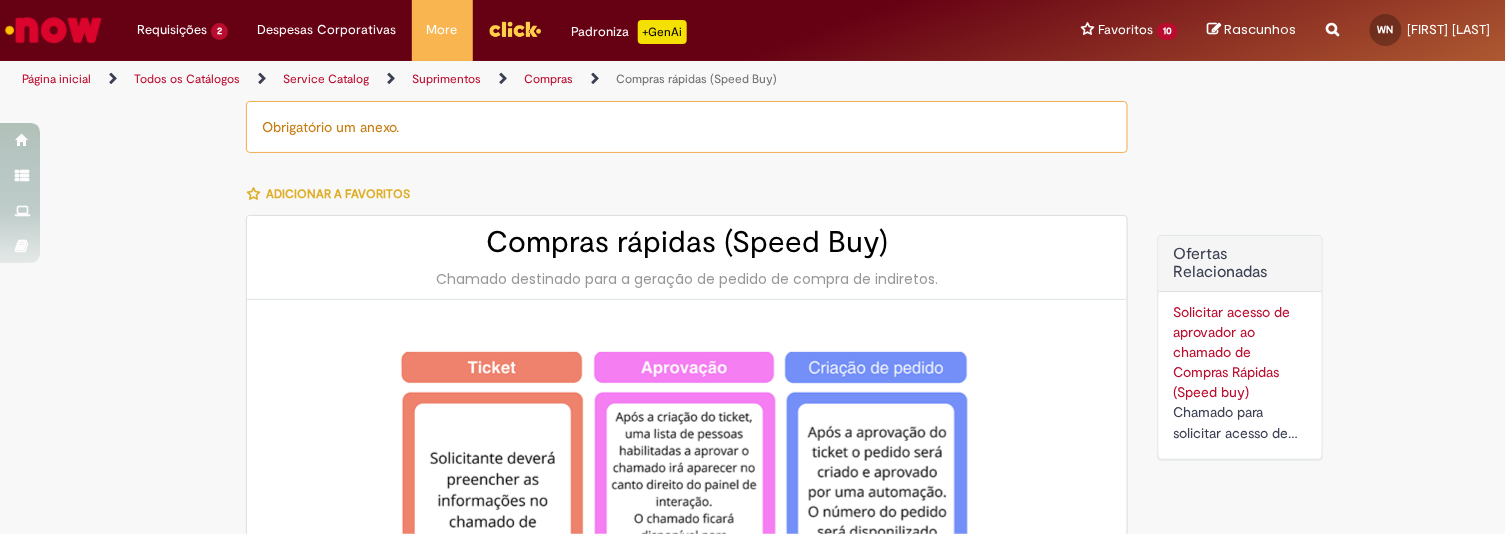type on "********" 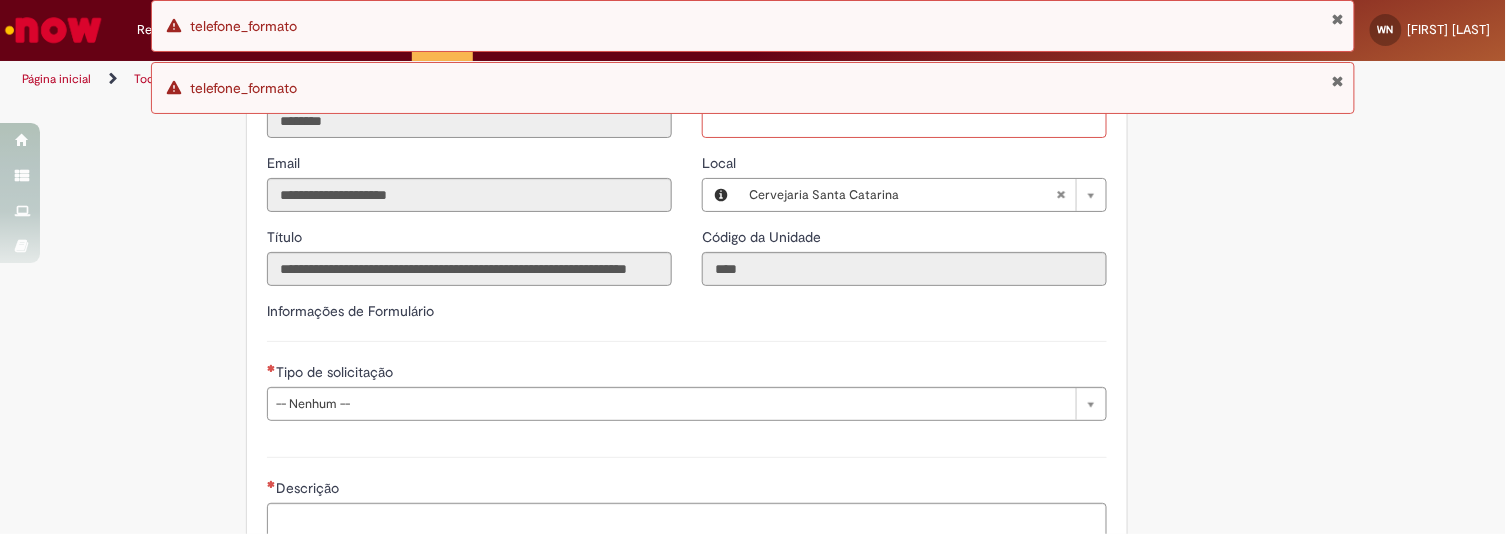 scroll, scrollTop: 2588, scrollLeft: 0, axis: vertical 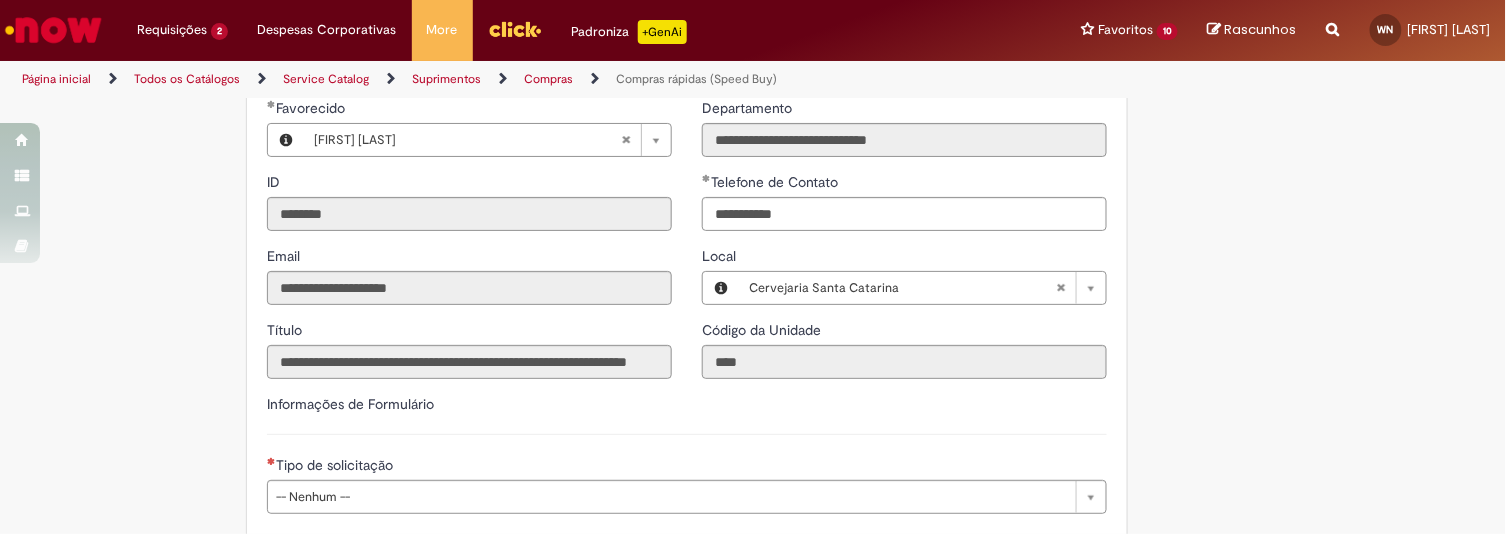 type on "**********" 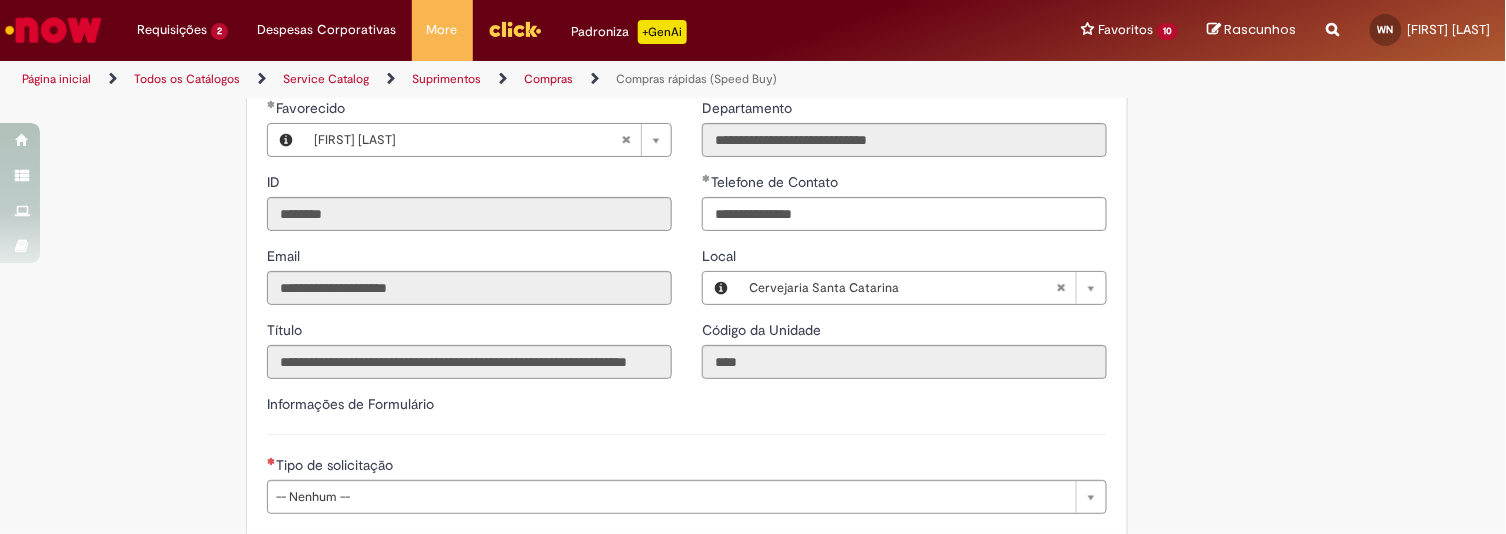click on "Obrigatório um anexo.
Adicionar a Favoritos
Compras rápidas (Speed Buy)
Chamado destinado para a geração de pedido de compra de indiretos.
O Speed buy é a ferramenta oficial para a geração de pedidos de compra que atenda aos seguintes requisitos:
Compras de material e serviço indiretos
Compras inferiores a R$13.000 *
Compras com fornecedores nacionais
Compras de material sem contrato ativo no SAP para o centro solicitado
* Essa cota é referente ao tipo de solicitação padrão de Speed buy. Os chamados com cotas especiais podem possuir valores divergentes.
Regras de Utilização
No campo “Tipo de Solicitação” selecionar a opção correspondente a sua unidade de negócio.
Solicitação Padrão de Speed buy:
Fábricas, centros de Excelência e de Distribuição:  habilitado para todos usuários ambev
Ativos   de TI:" at bounding box center [753, -758] 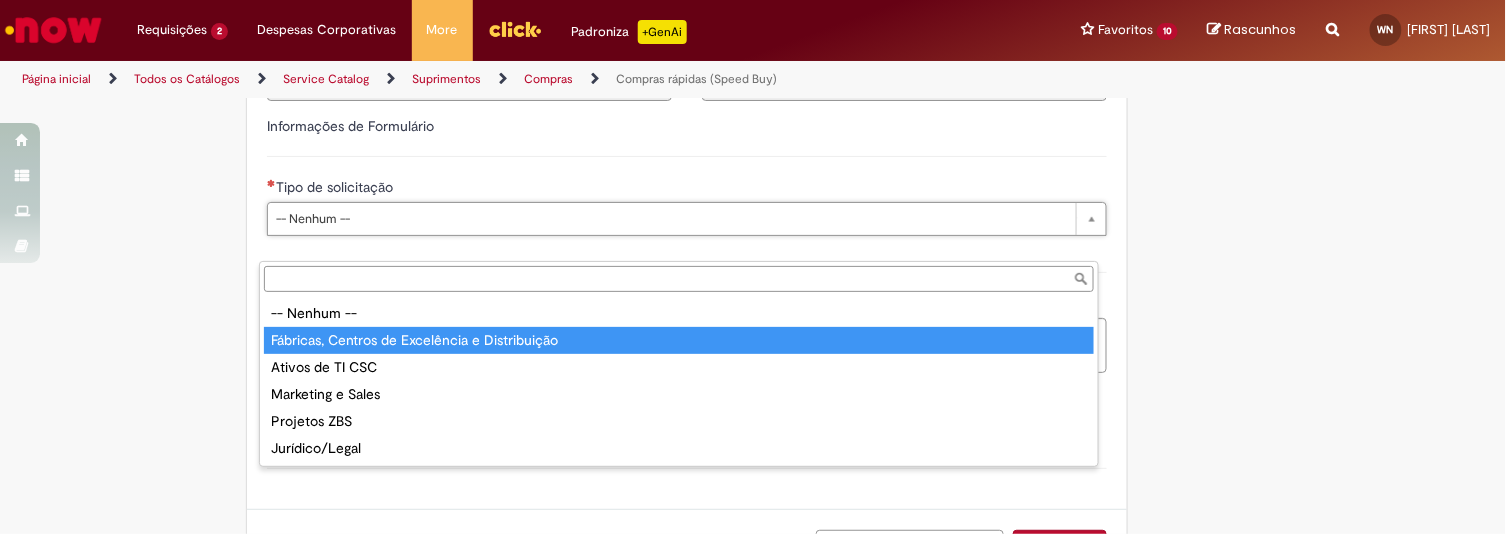 type on "**********" 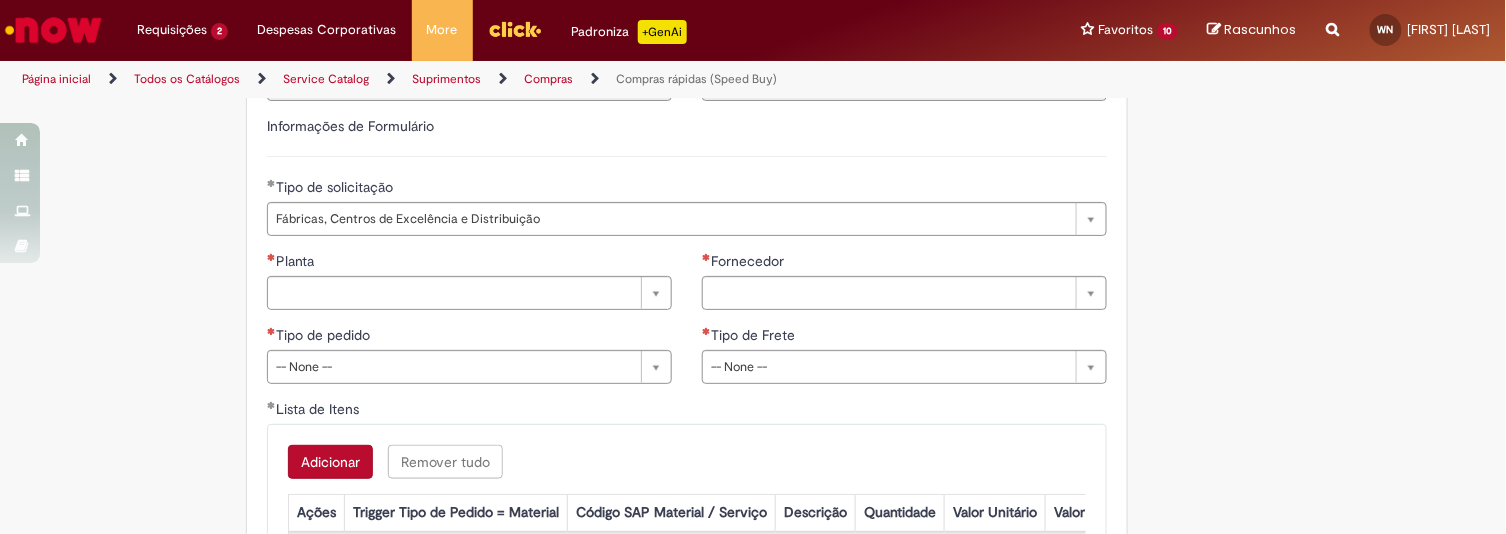 click on "Obrigatório um anexo.
Adicionar a Favoritos
Compras rápidas (Speed Buy)
Chamado destinado para a geração de pedido de compra de indiretos.
O Speed buy é a ferramenta oficial para a geração de pedidos de compra que atenda aos seguintes requisitos:
Compras de material e serviço indiretos
Compras inferiores a R$13.000 *
Compras com fornecedores nacionais
Compras de material sem contrato ativo no SAP para o centro solicitado
* Essa cota é referente ao tipo de solicitação padrão de Speed buy. Os chamados com cotas especiais podem possuir valores divergentes.
Regras de Utilização
No campo “Tipo de Solicitação” selecionar a opção correspondente a sua unidade de negócio.
Solicitação Padrão de Speed buy:
Fábricas, centros de Excelência e de Distribuição:  habilitado para todos usuários ambev
Ativos   de TI:" at bounding box center (753, -810) 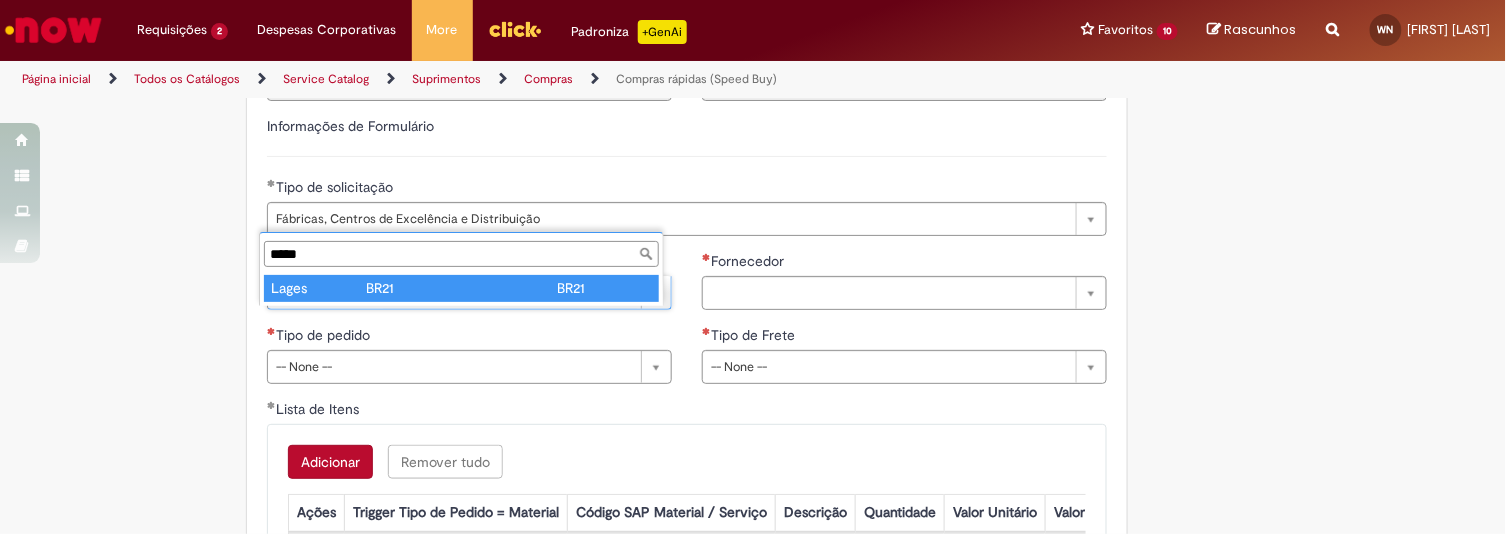 type on "*****" 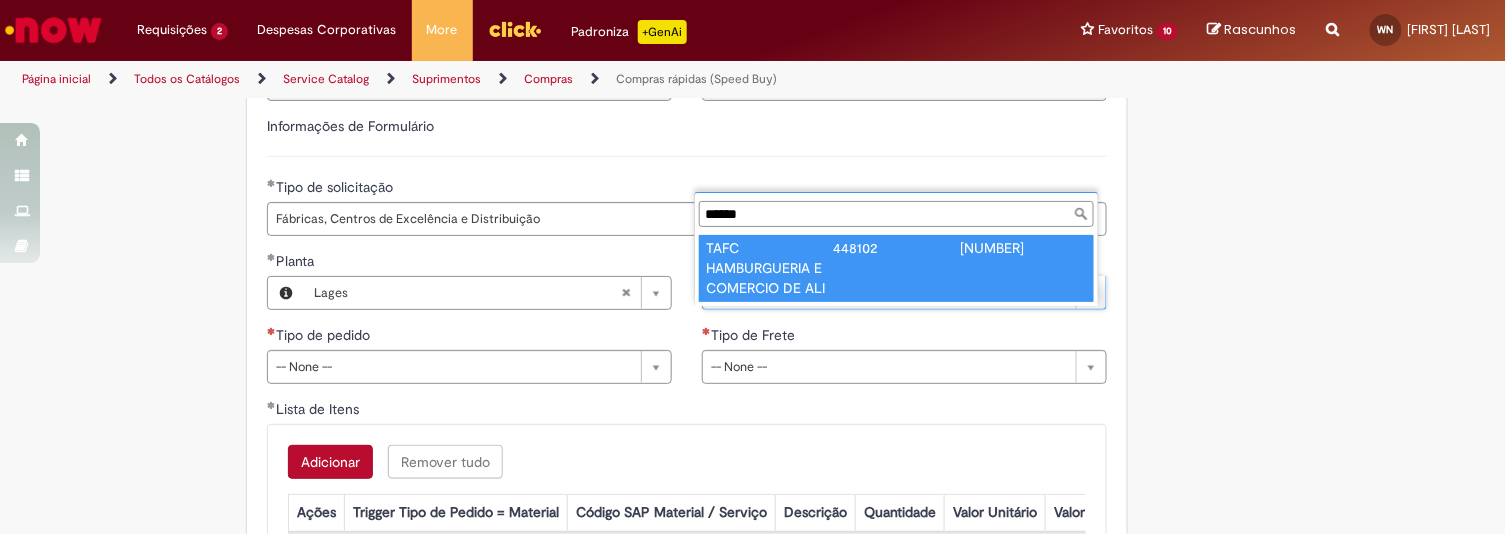 type on "******" 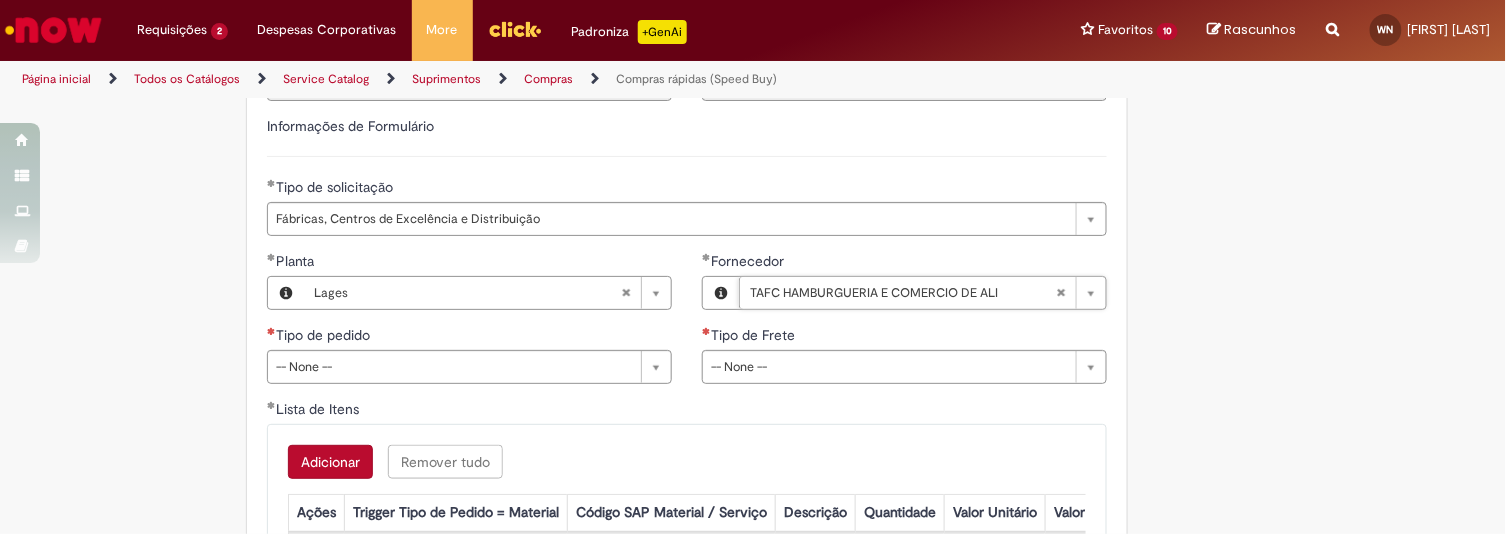 type 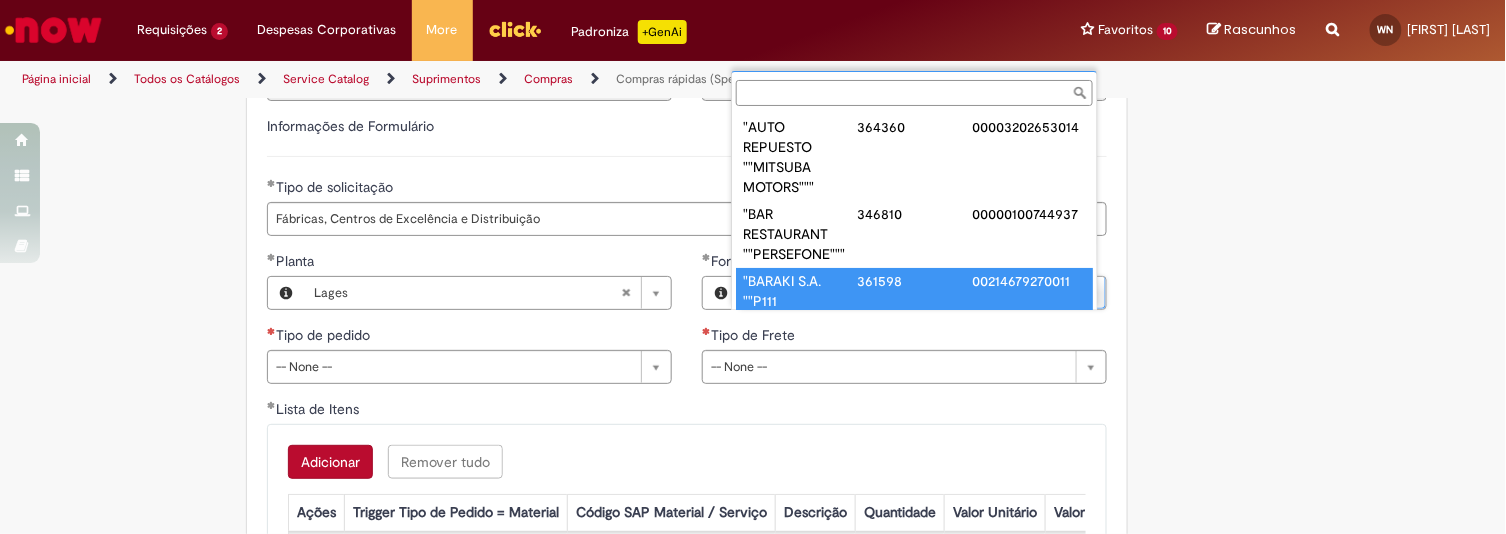 scroll, scrollTop: 21, scrollLeft: 0, axis: vertical 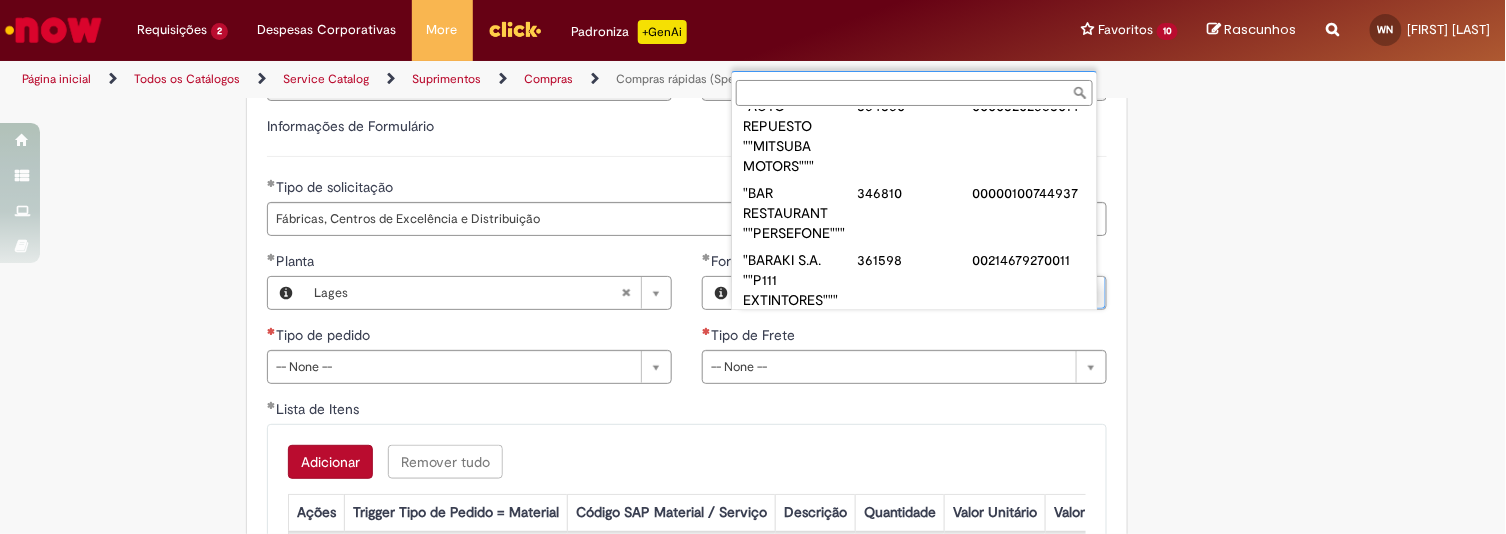 type on "**********" 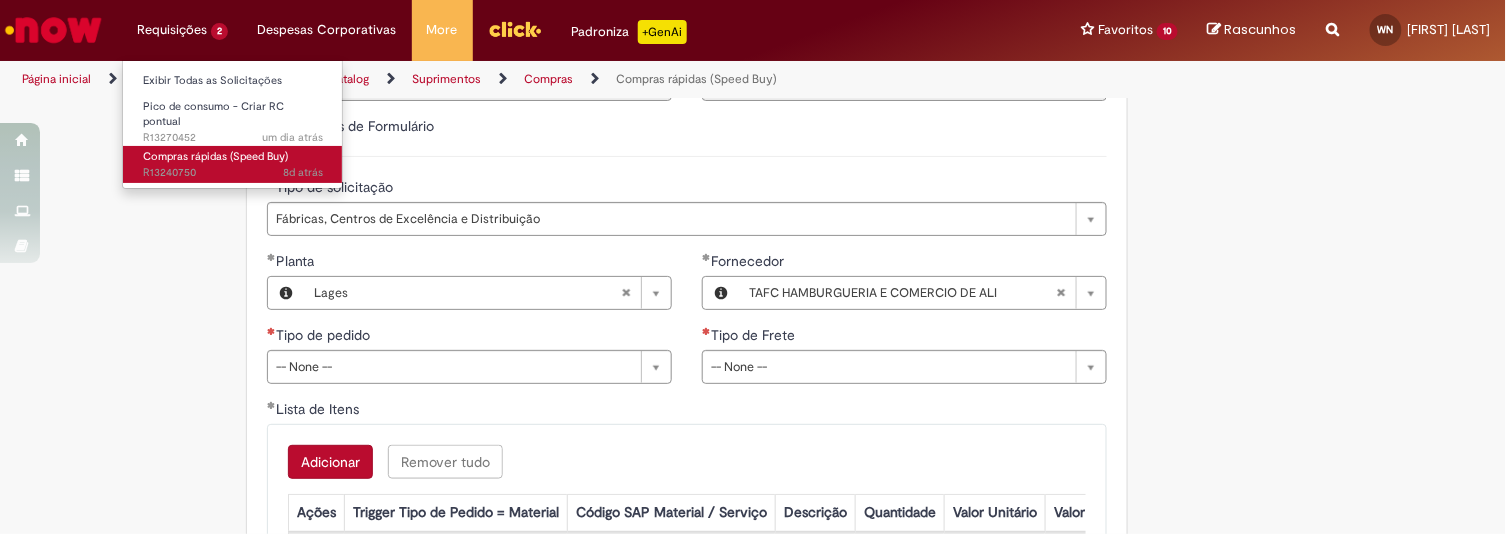 scroll, scrollTop: 0, scrollLeft: 0, axis: both 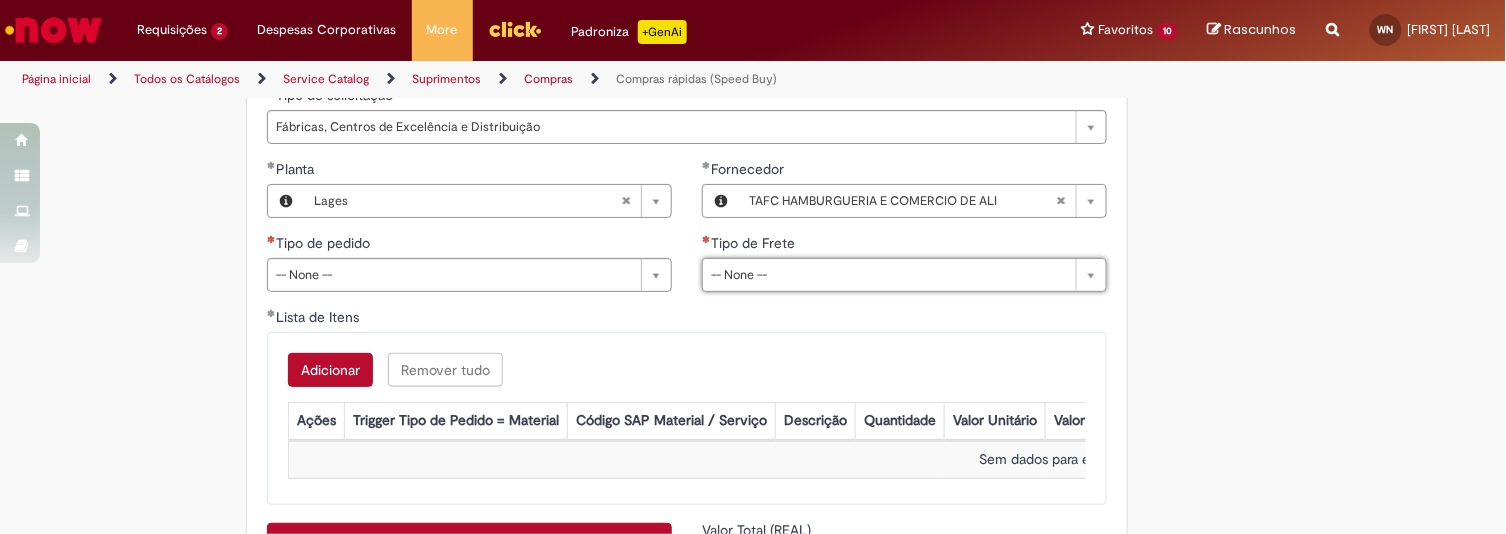 type 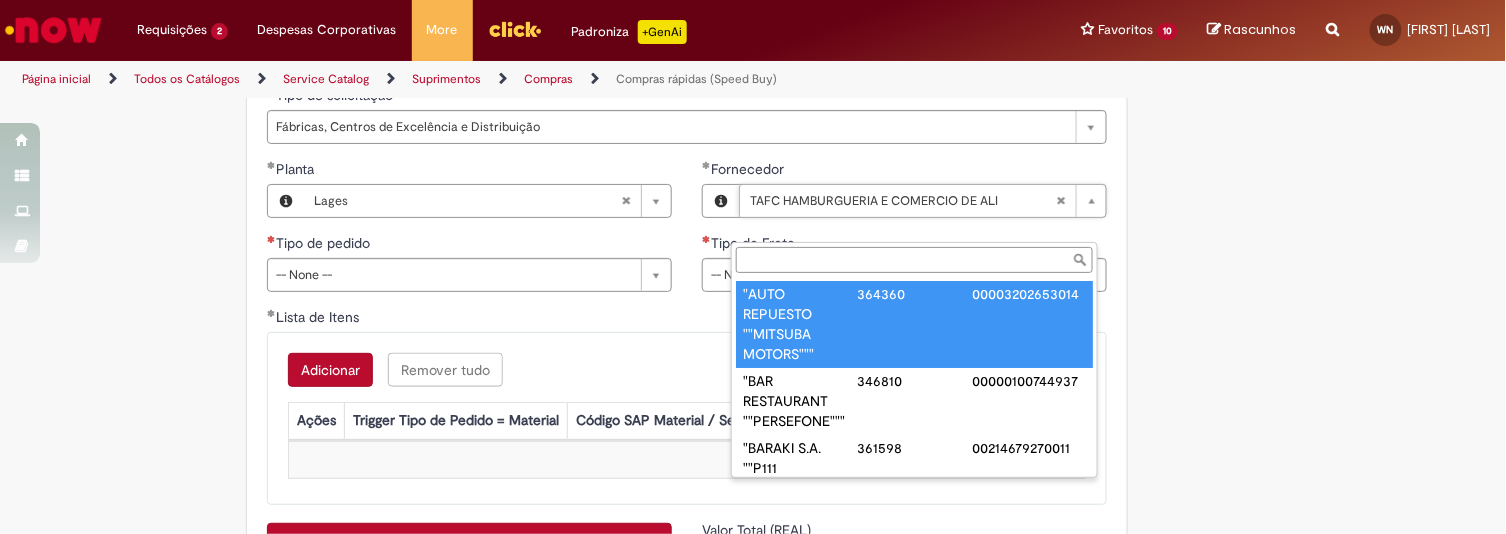 type on "**********" 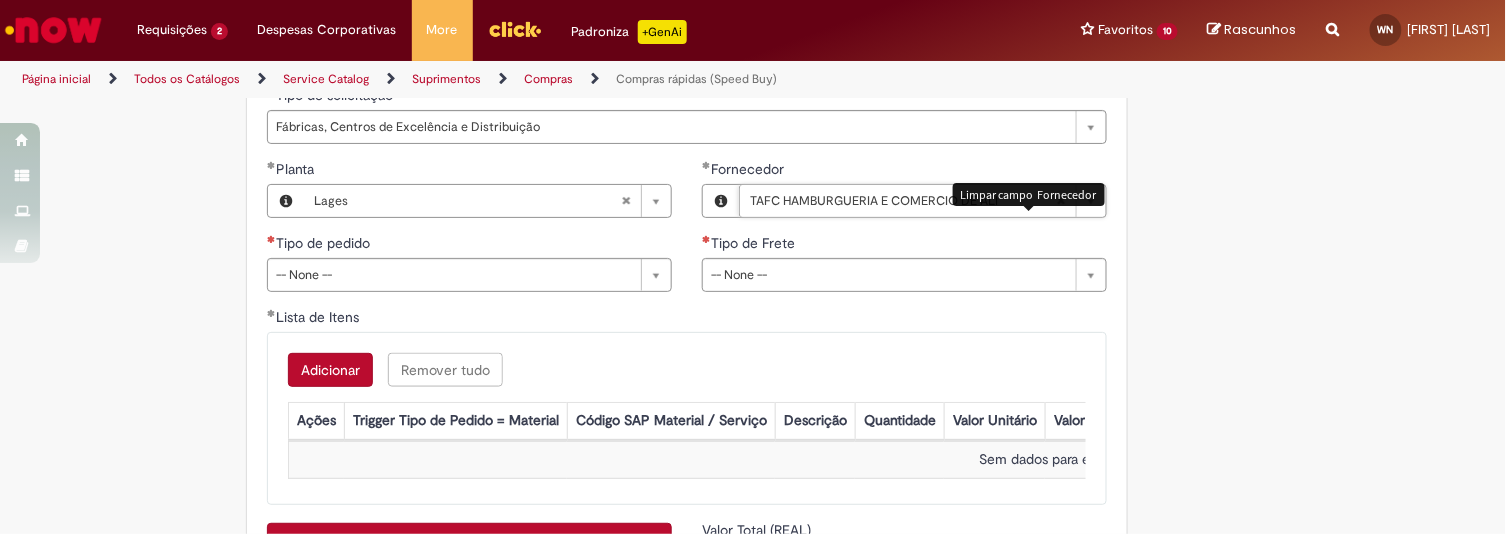scroll, scrollTop: 0, scrollLeft: 278, axis: horizontal 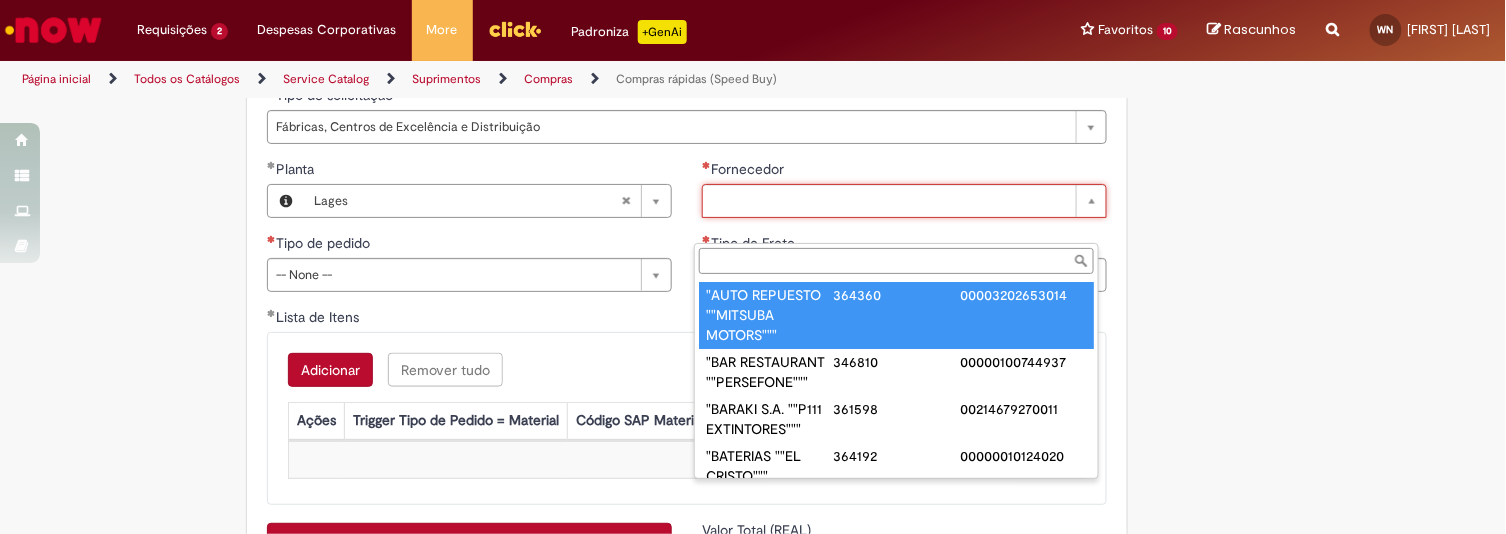 paste on "******" 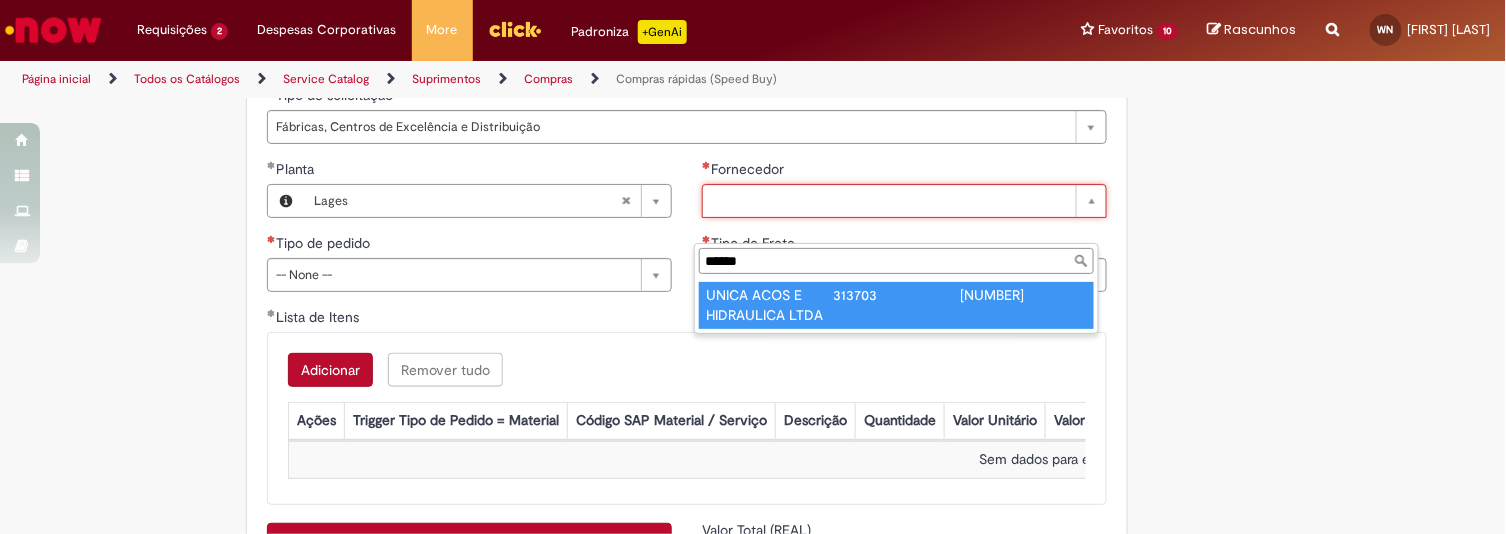 type on "******" 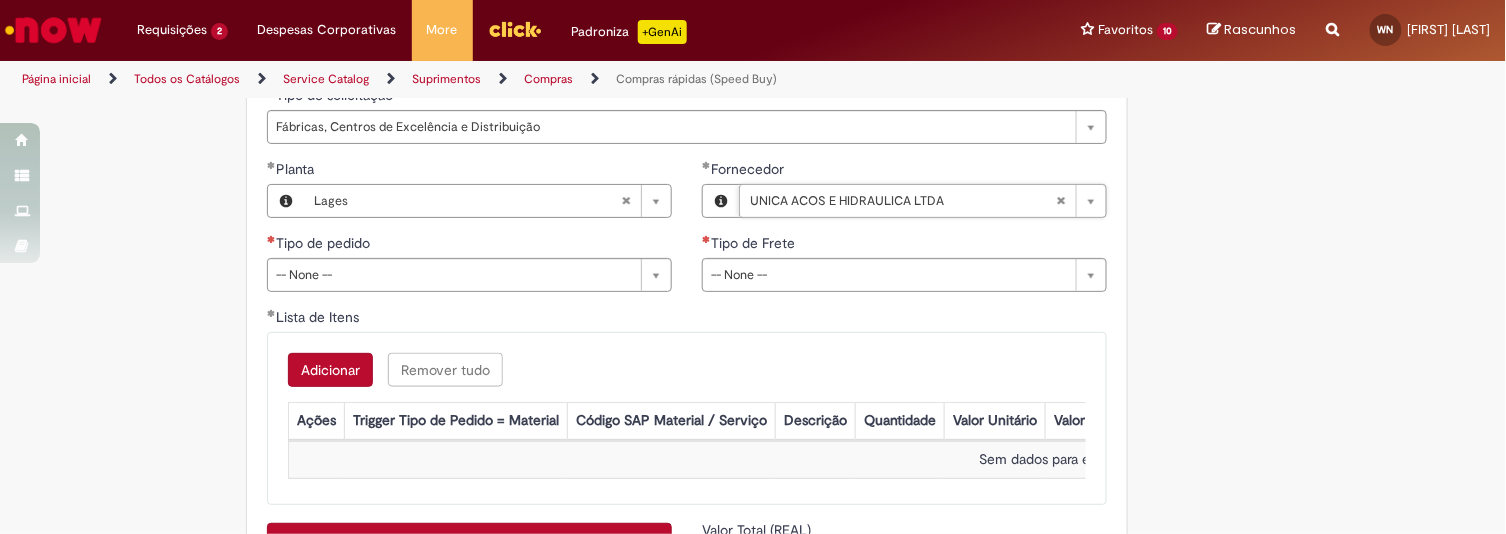 click on "Obrigatório um anexo.
Adicionar a Favoritos
Compras rápidas (Speed Buy)
Chamado destinado para a geração de pedido de compra de indiretos.
O Speed buy é a ferramenta oficial para a geração de pedidos de compra que atenda aos seguintes requisitos:
Compras de material e serviço indiretos
Compras inferiores a R$13.000 *
Compras com fornecedores nacionais
Compras de material sem contrato ativo no SAP para o centro solicitado
* Essa cota é referente ao tipo de solicitação padrão de Speed buy. Os chamados com cotas especiais podem possuir valores divergentes.
Regras de Utilização
No campo “Tipo de Solicitação” selecionar a opção correspondente a sua unidade de negócio.
Solicitação Padrão de Speed buy:
Fábricas, centros de Excelência e de Distribuição:  habilitado para todos usuários ambev
Ativos   de TI:" at bounding box center [753, -902] 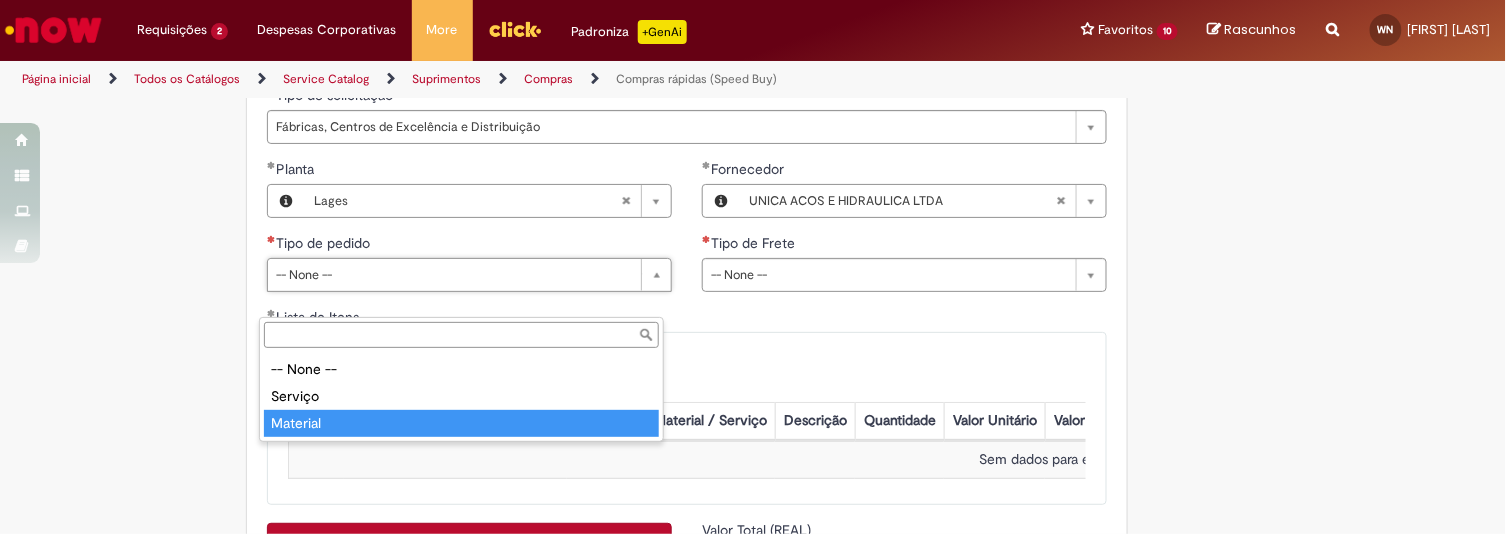 type on "********" 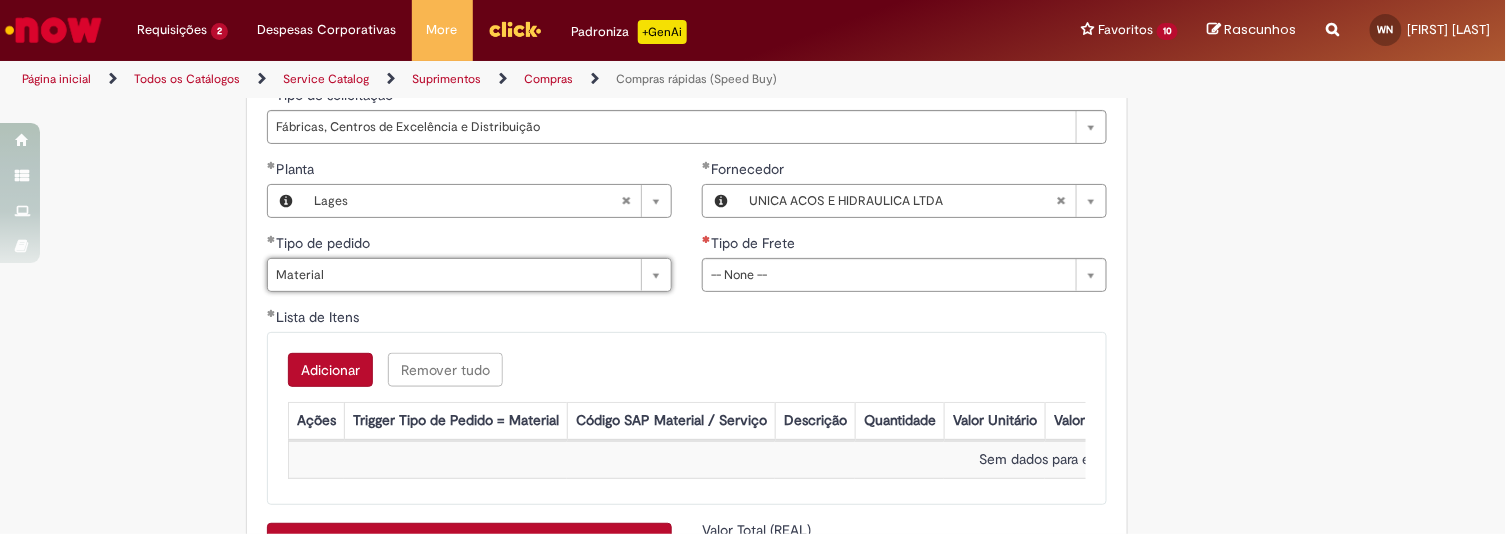 click on "Lista de Itens" at bounding box center (687, 319) 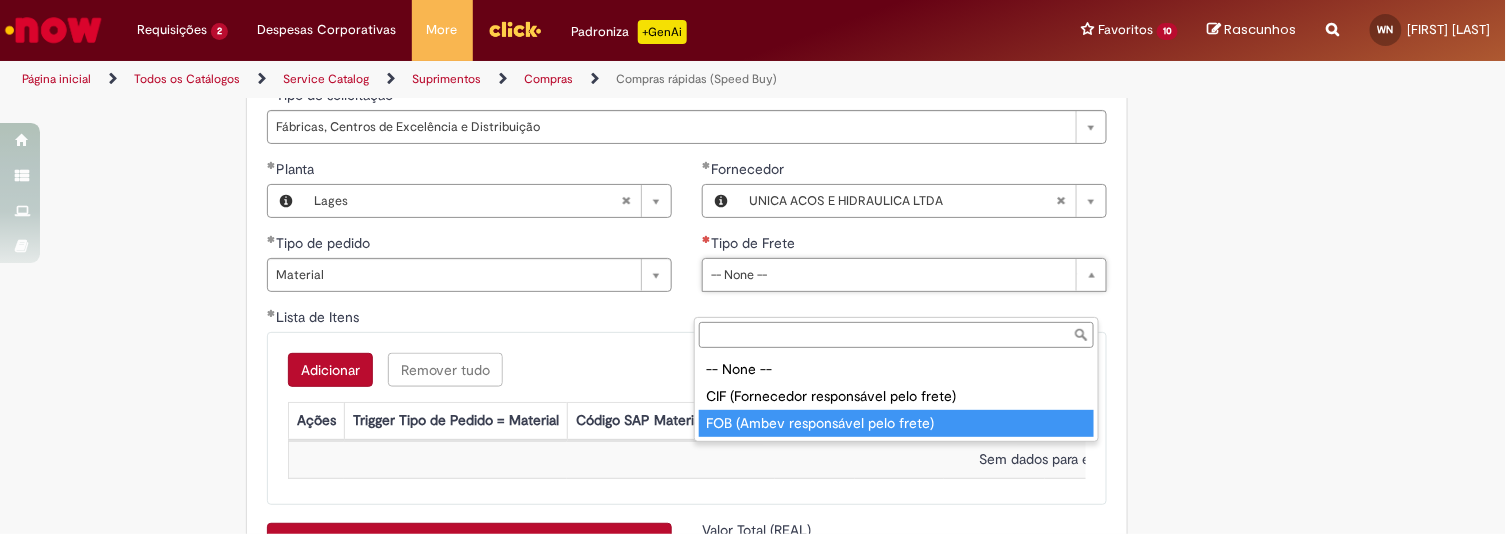 type on "**********" 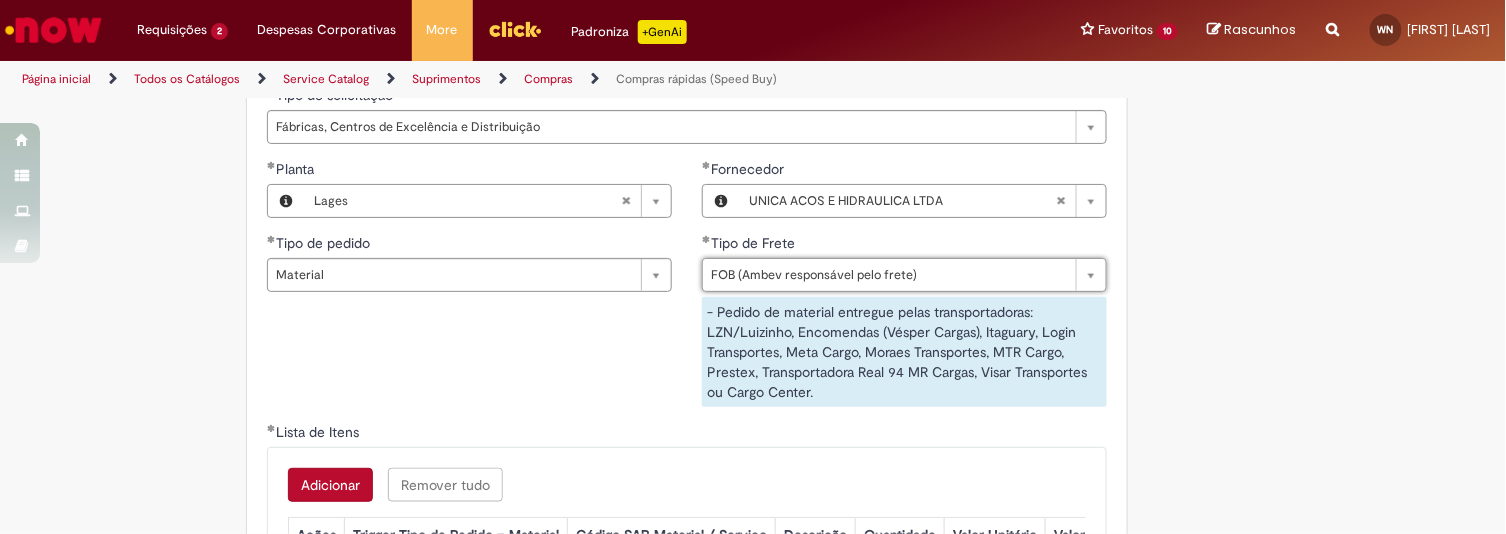 click on "Obrigatório um anexo.
Adicionar a Favoritos
Compras rápidas (Speed Buy)
Chamado destinado para a geração de pedido de compra de indiretos.
O Speed buy é a ferramenta oficial para a geração de pedidos de compra que atenda aos seguintes requisitos:
Compras de material e serviço indiretos
Compras inferiores a R$13.000 *
Compras com fornecedores nacionais
Compras de material sem contrato ativo no SAP para o centro solicitado
* Essa cota é referente ao tipo de solicitação padrão de Speed buy. Os chamados com cotas especiais podem possuir valores divergentes.
Regras de Utilização
No campo “Tipo de Solicitação” selecionar a opção correspondente a sua unidade de negócio.
Solicitação Padrão de Speed buy:
Fábricas, centros de Excelência e de Distribuição:  habilitado para todos usuários ambev
Ativos   de TI:" at bounding box center [753, -845] 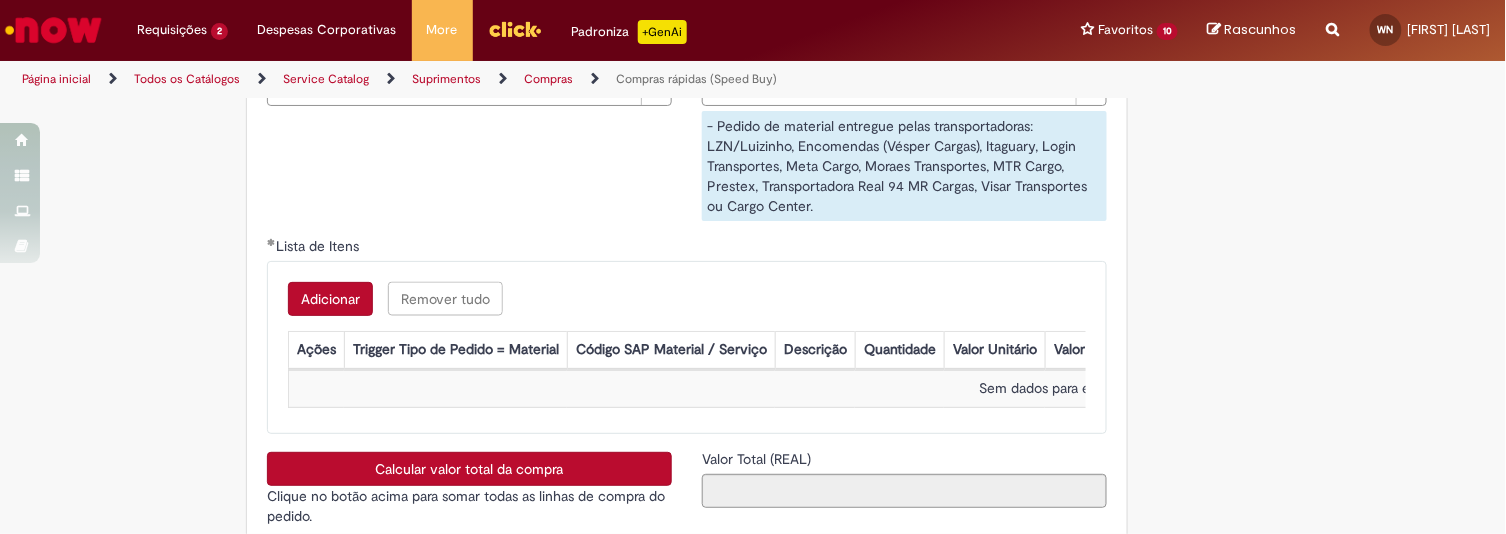 scroll, scrollTop: 3236, scrollLeft: 0, axis: vertical 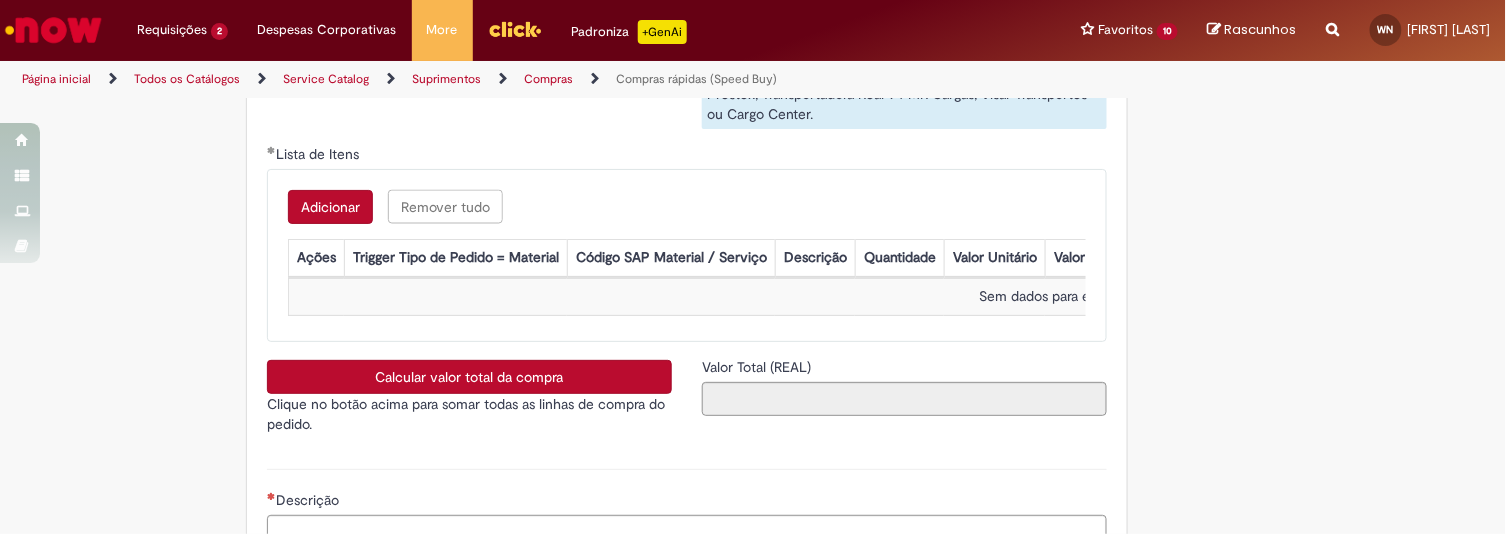 click on "Adicionar" at bounding box center (330, 207) 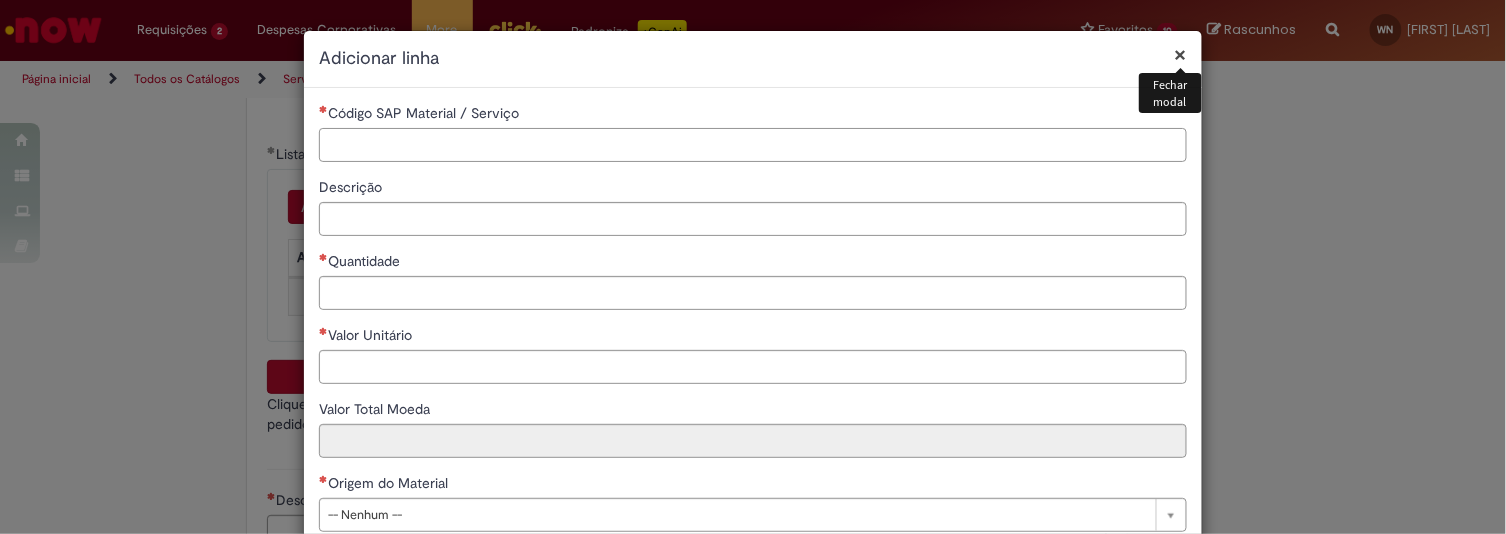 click on "Código SAP Material / Serviço" at bounding box center [753, 145] 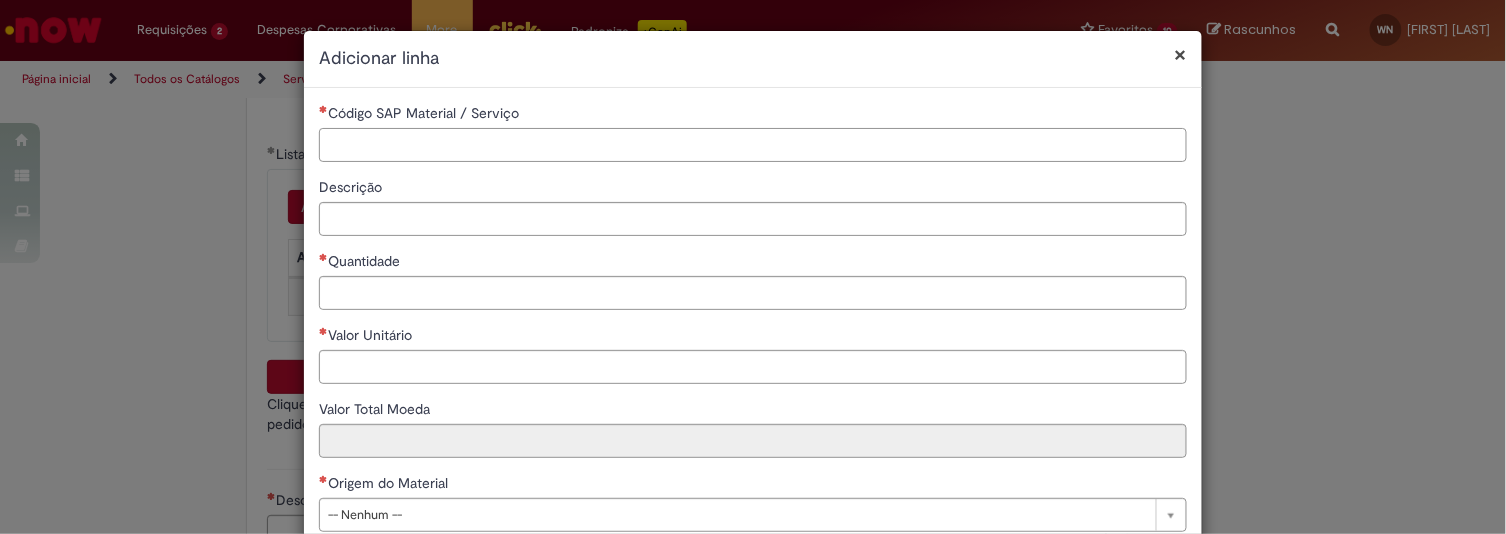 paste on "********" 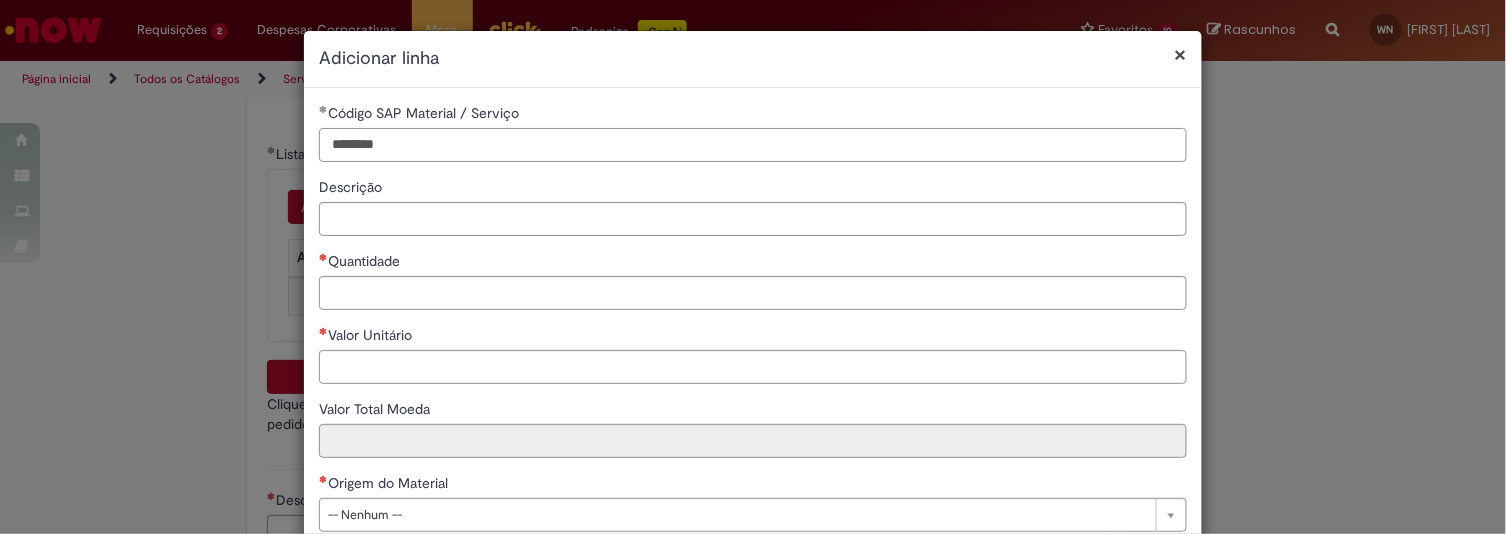 type on "********" 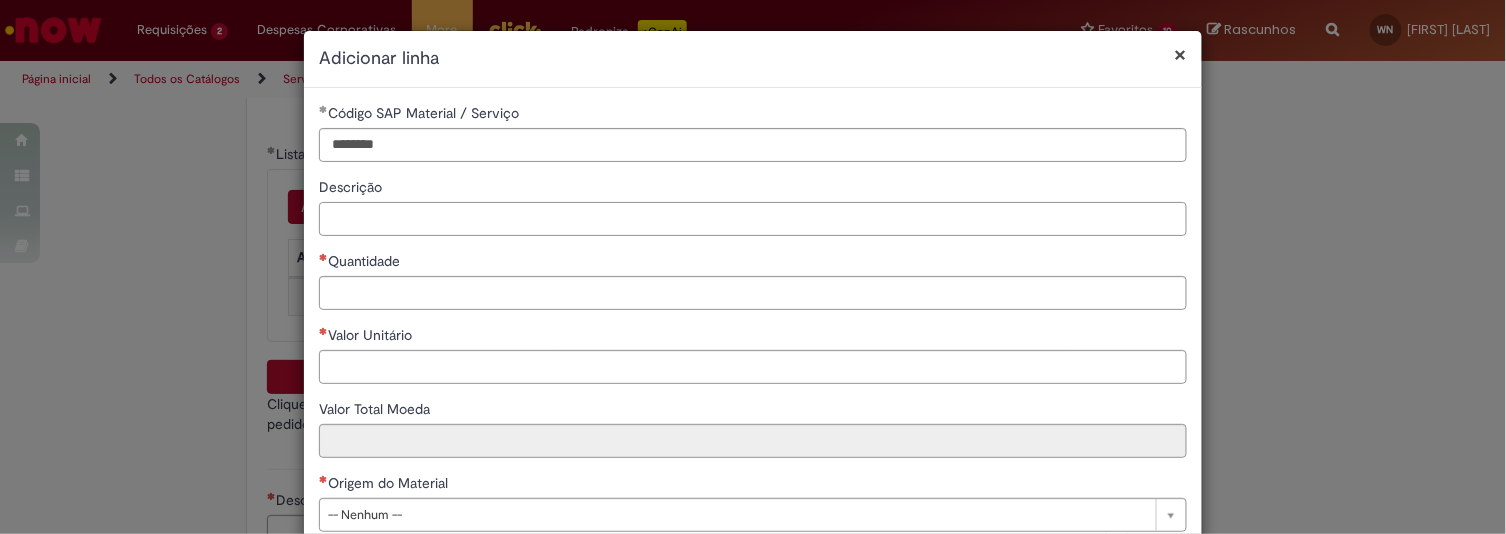 click on "Descrição" at bounding box center [753, 219] 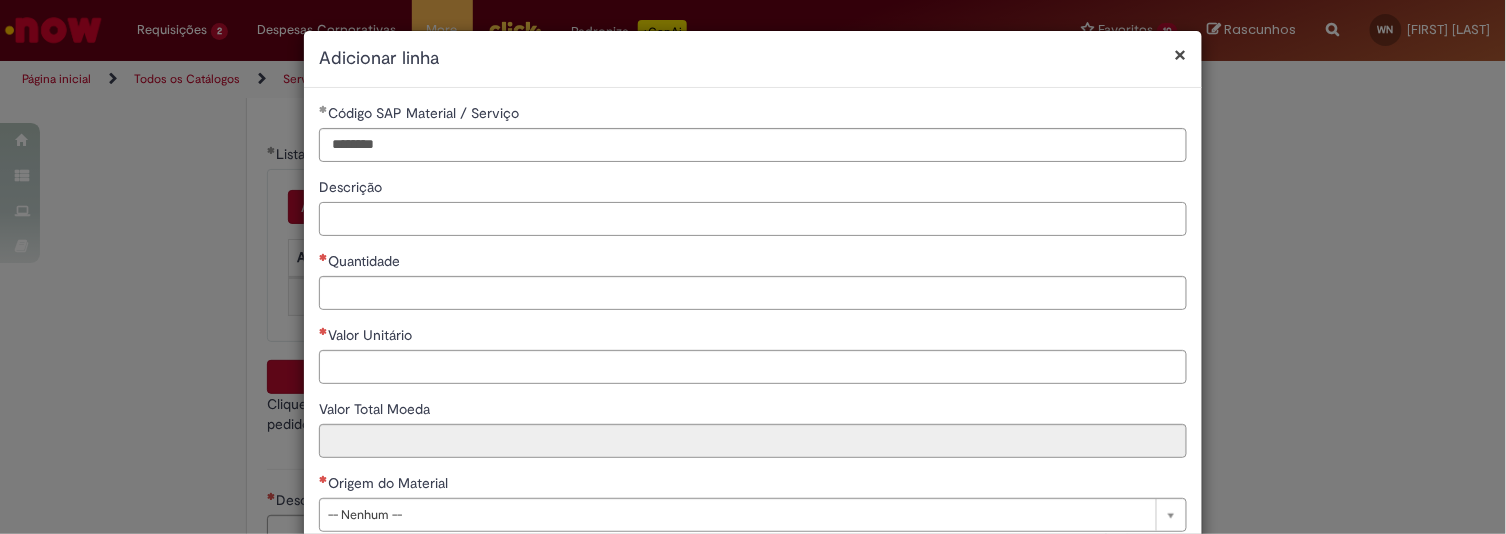 type on "*" 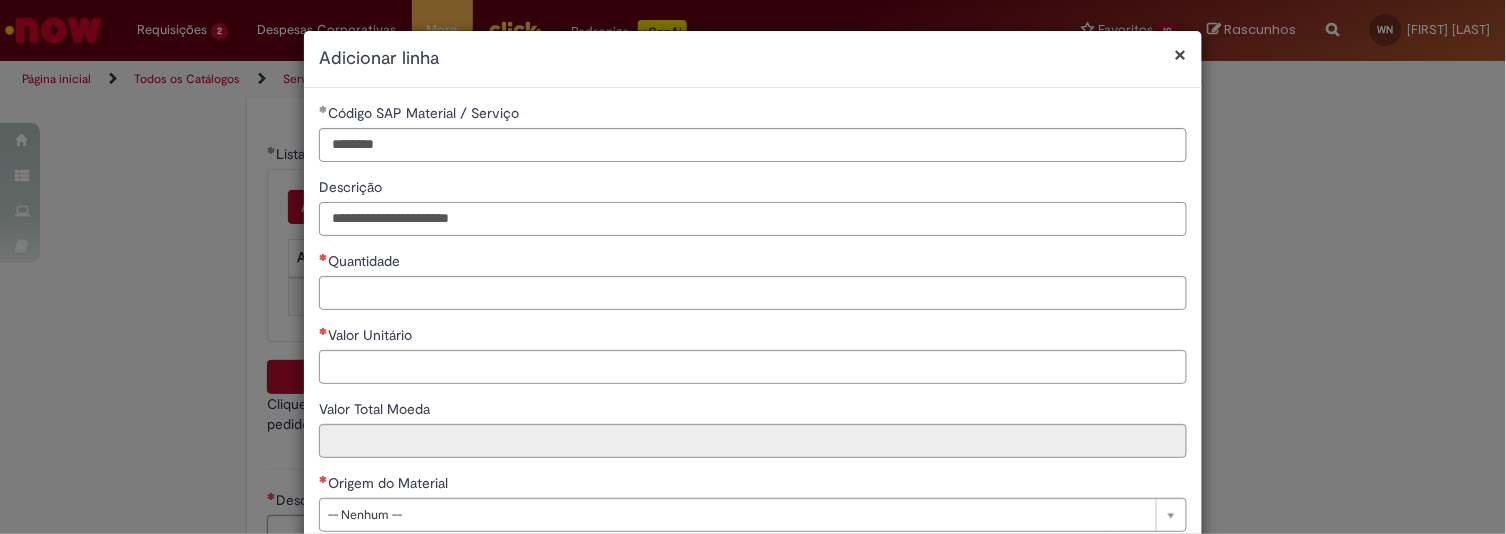 type on "**********" 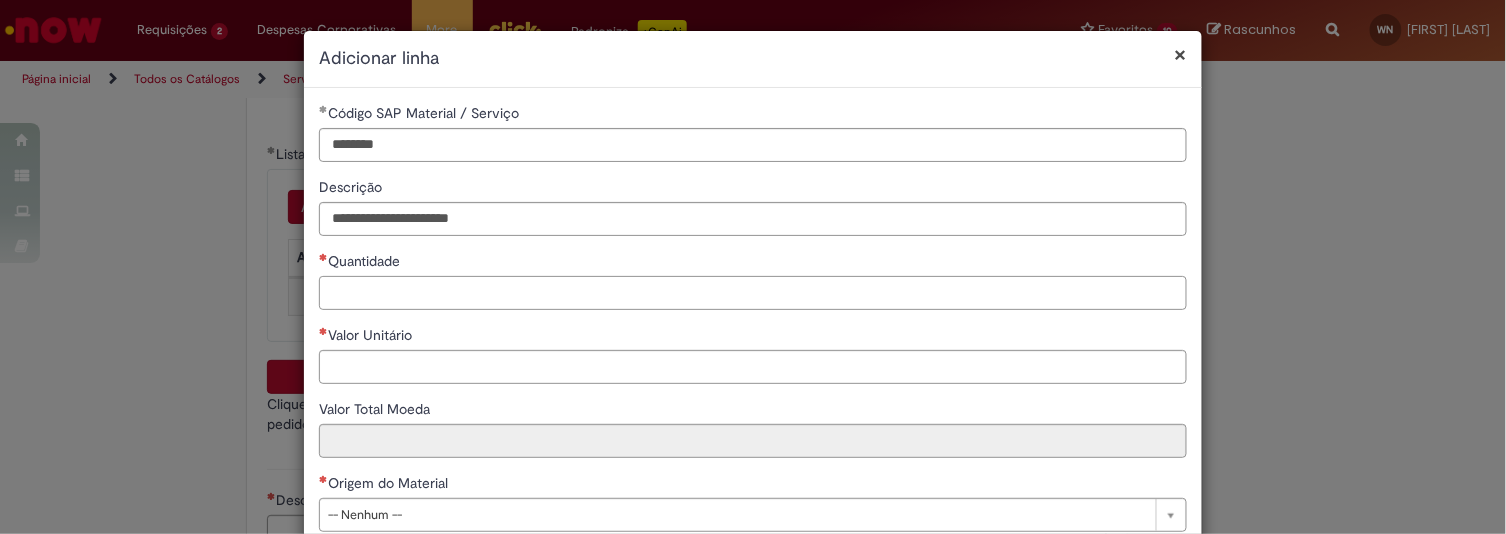 click on "Quantidade" at bounding box center [753, 293] 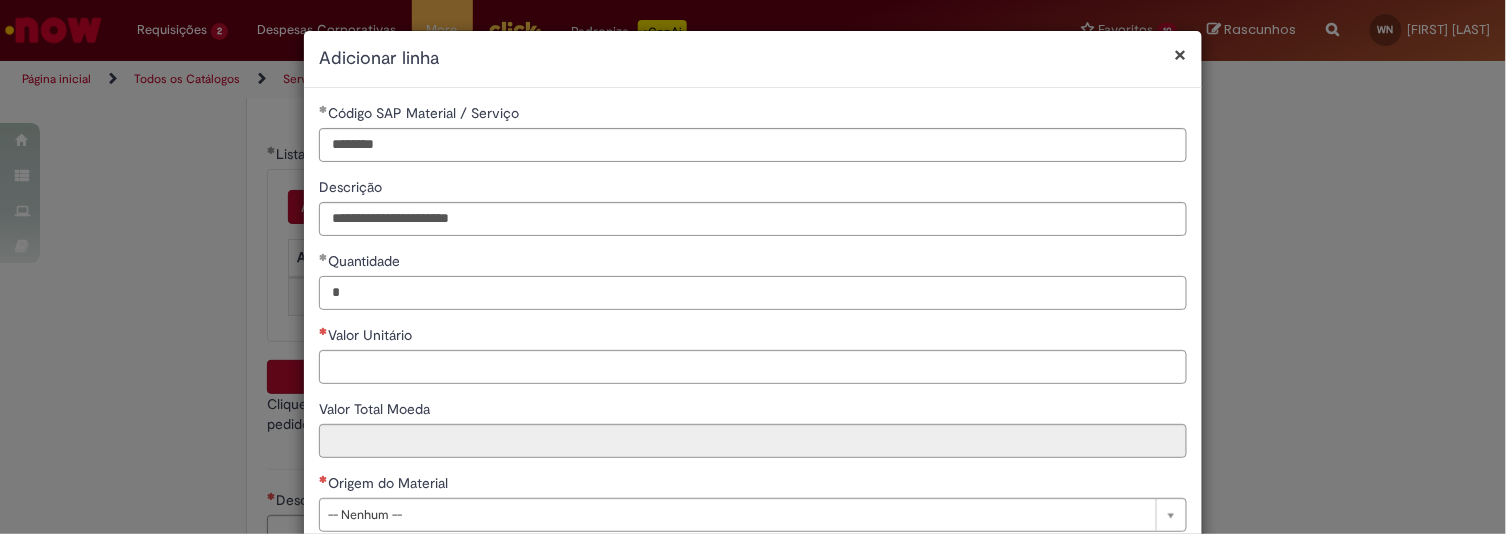 type on "*" 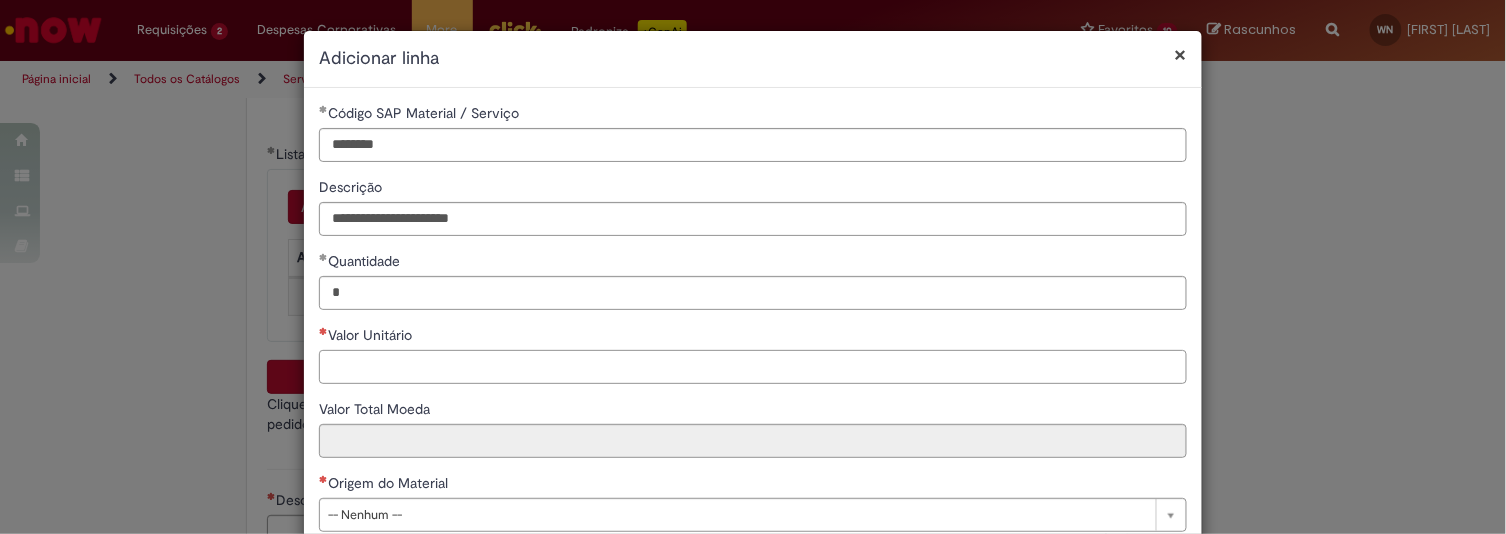 click on "Valor Unitário" at bounding box center [753, 367] 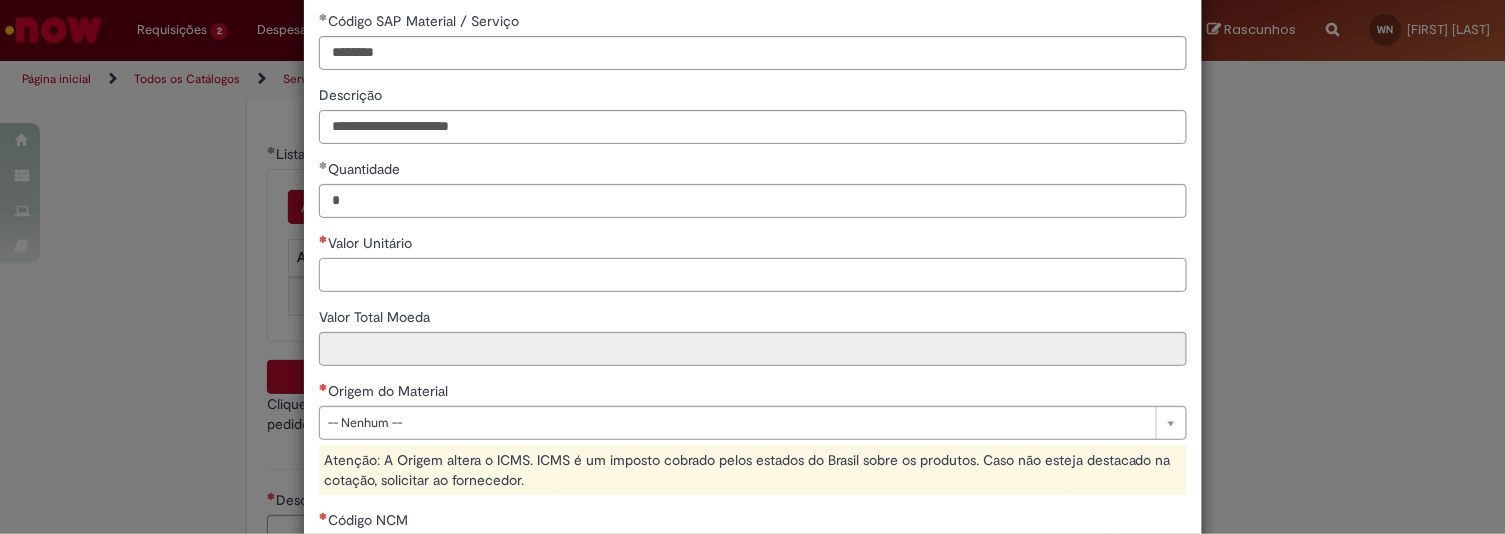 scroll, scrollTop: 185, scrollLeft: 0, axis: vertical 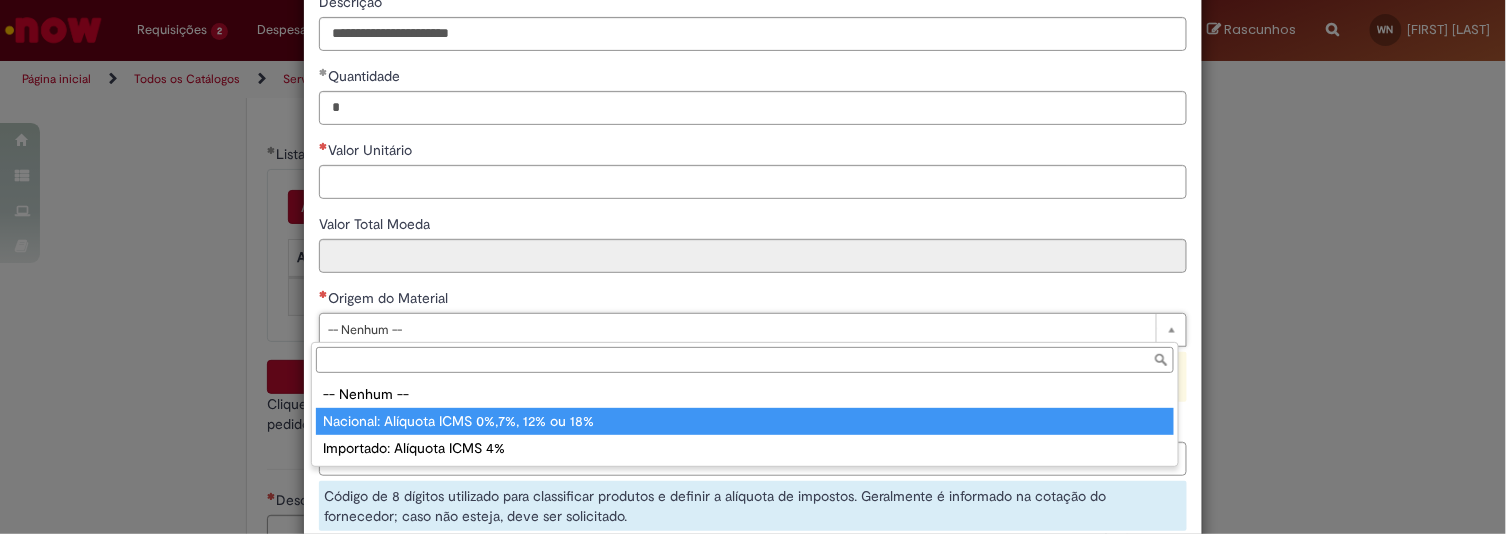 type on "**********" 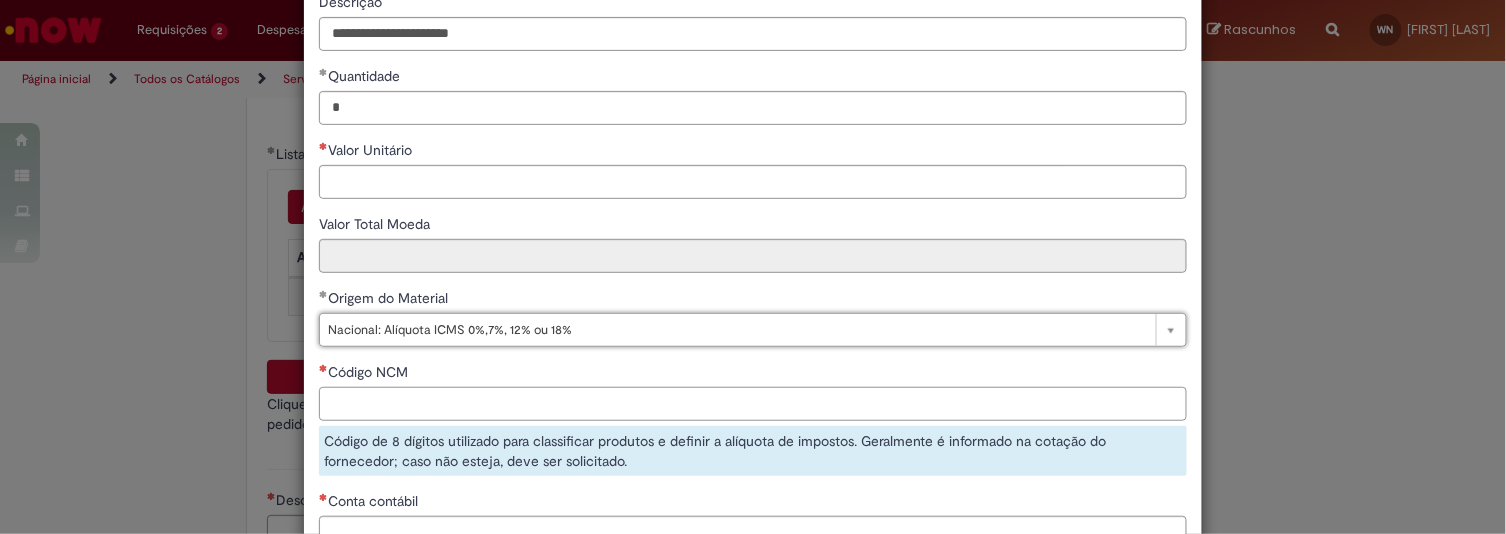 click on "Código NCM" at bounding box center [753, 404] 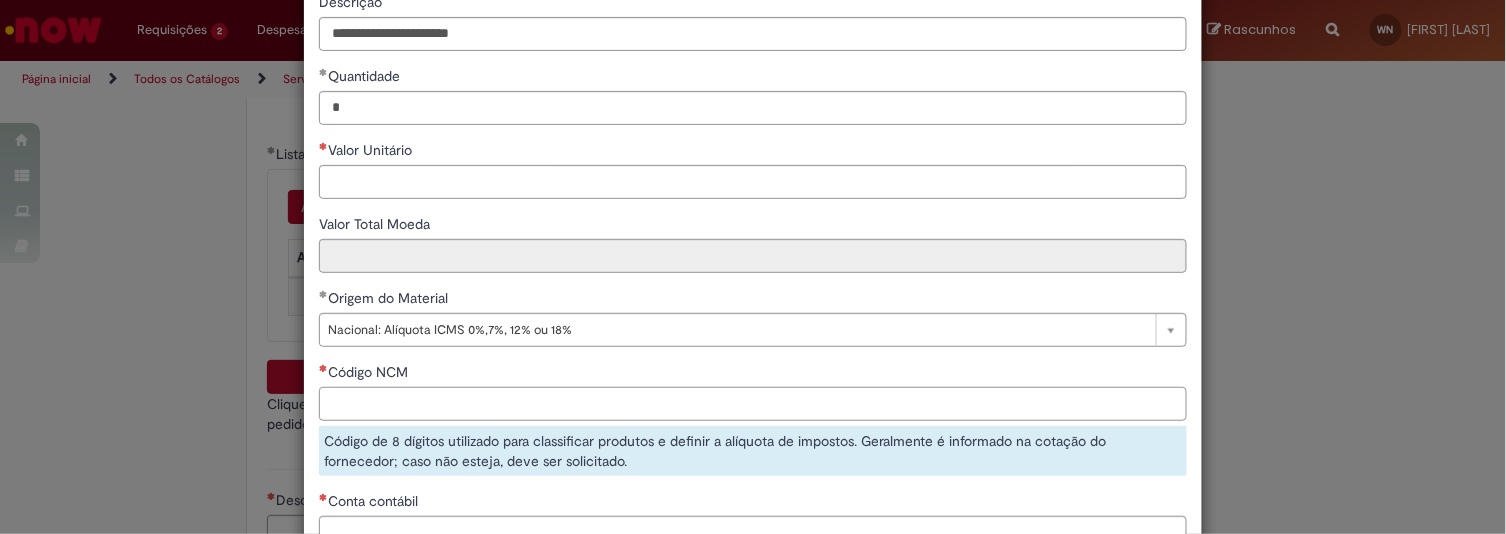 scroll, scrollTop: 277, scrollLeft: 0, axis: vertical 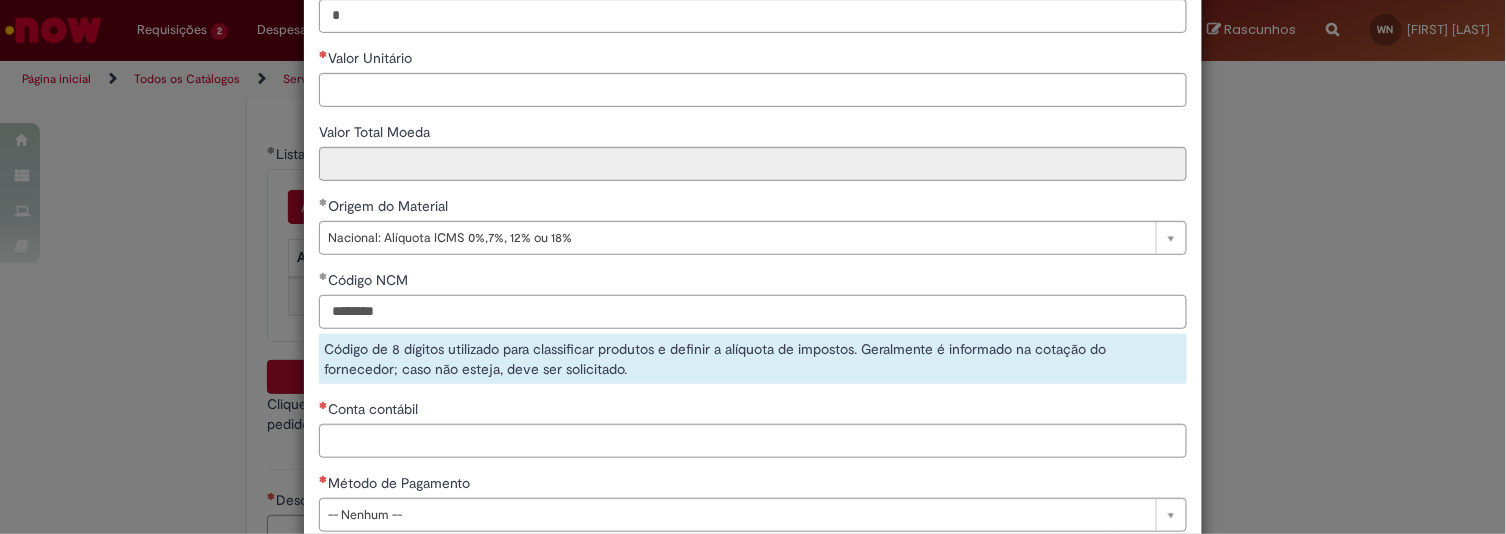 type on "********" 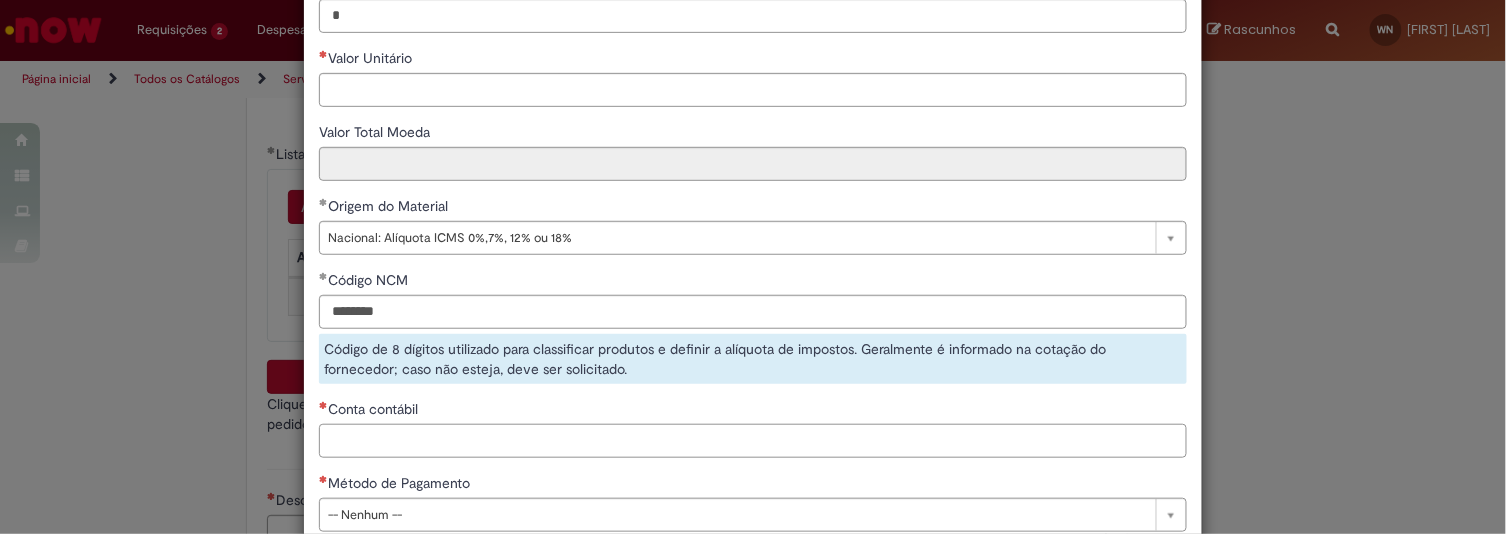 click on "**********" at bounding box center (753, 186) 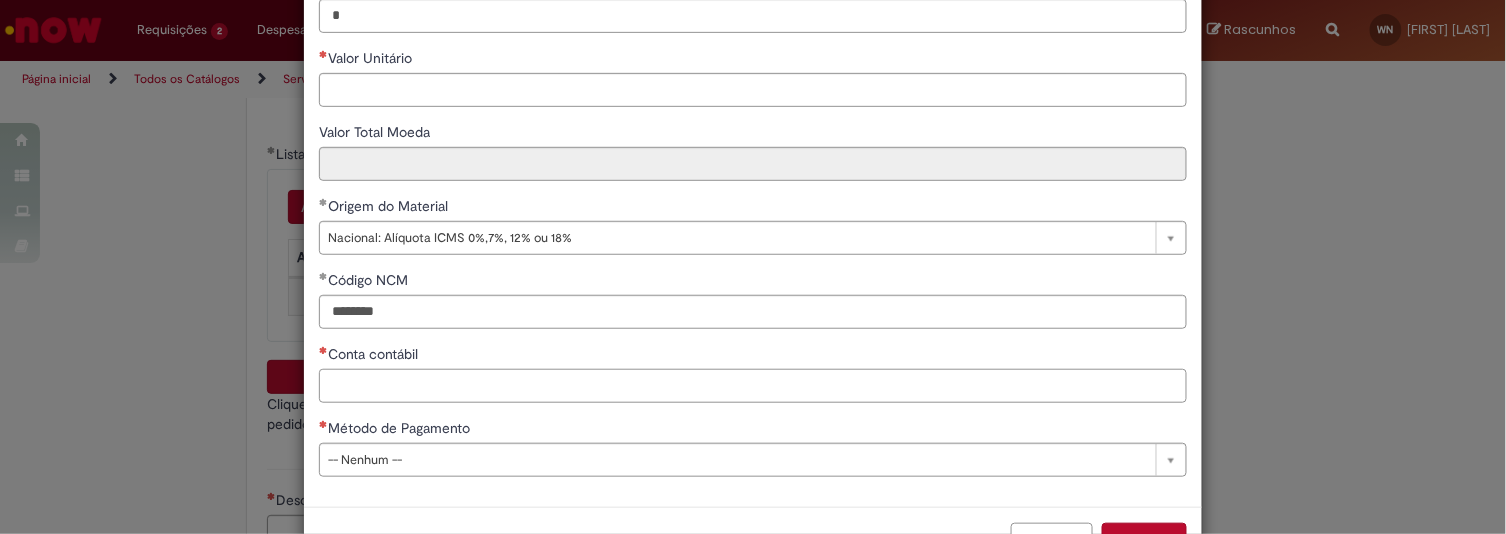 click on "Conta contábil" at bounding box center (753, 386) 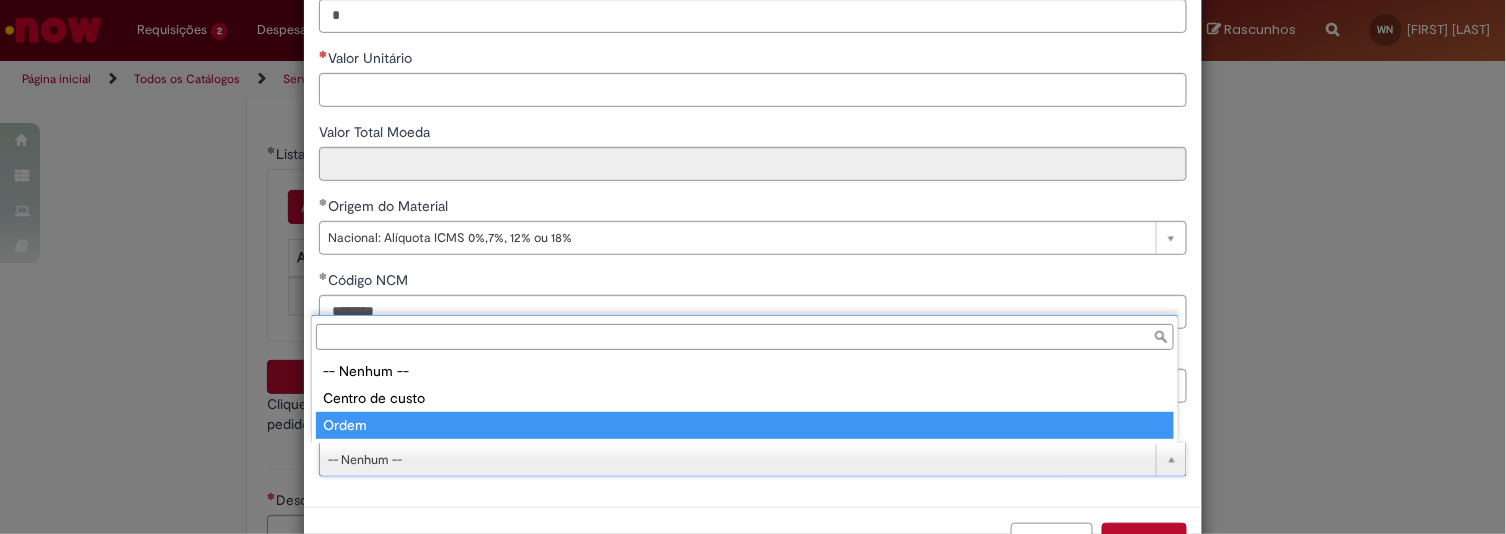 type on "*****" 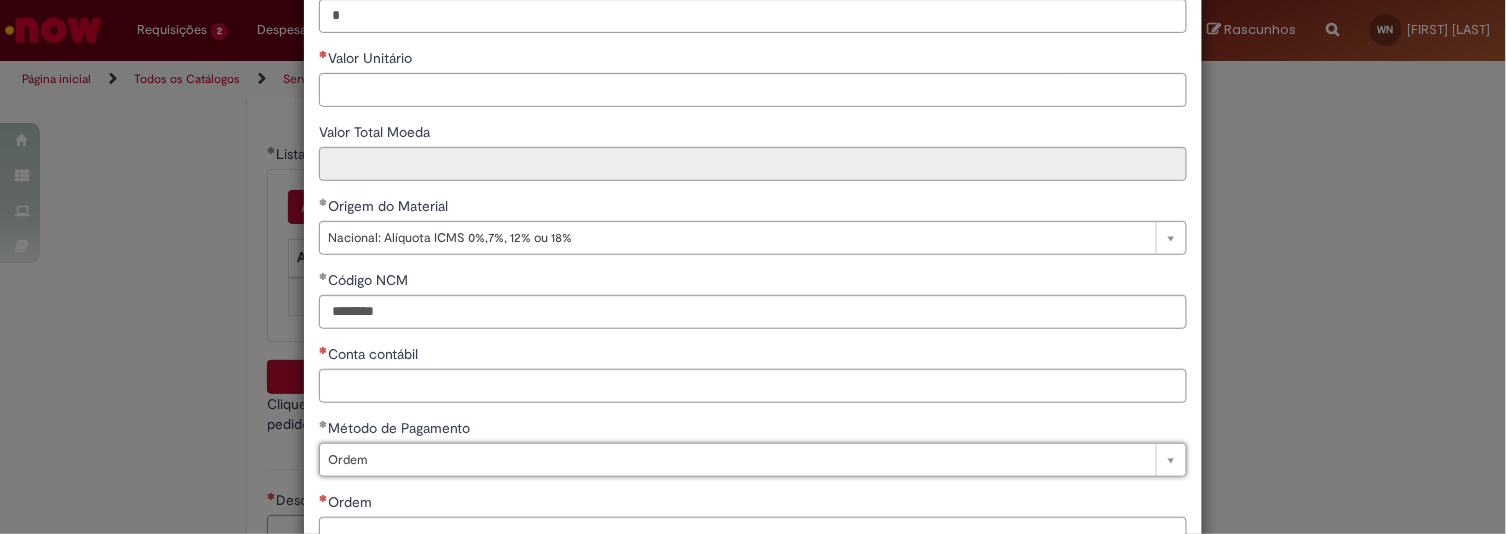 scroll, scrollTop: 370, scrollLeft: 0, axis: vertical 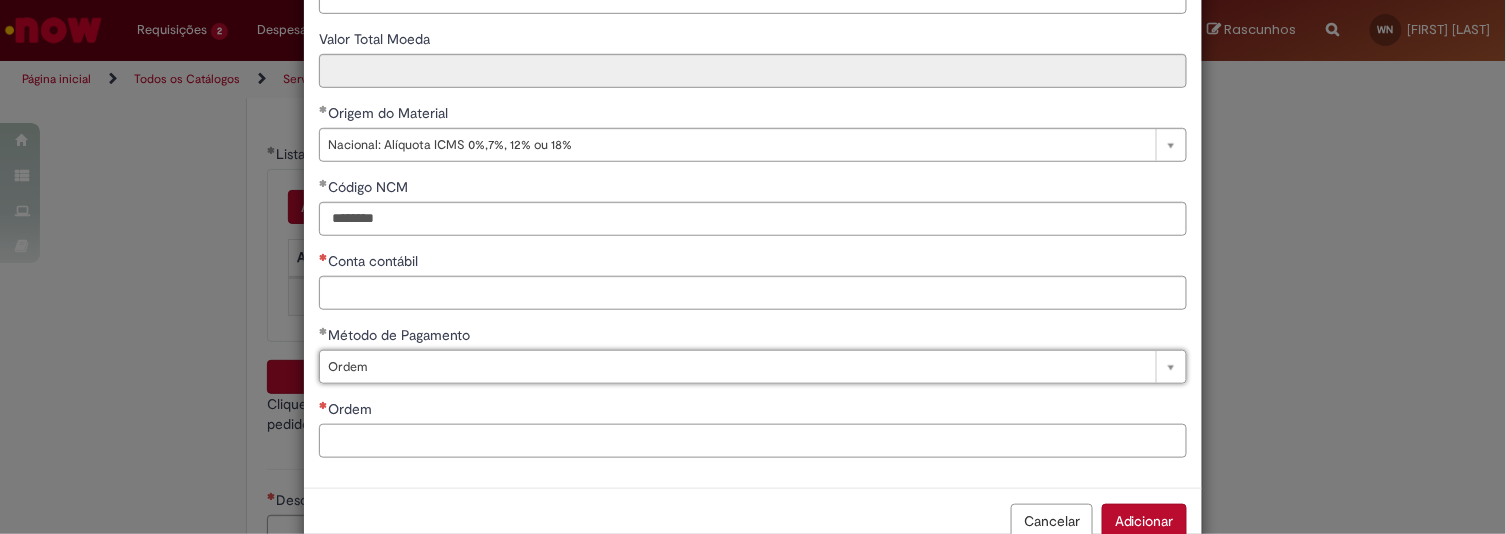 click on "Ordem" at bounding box center [753, 441] 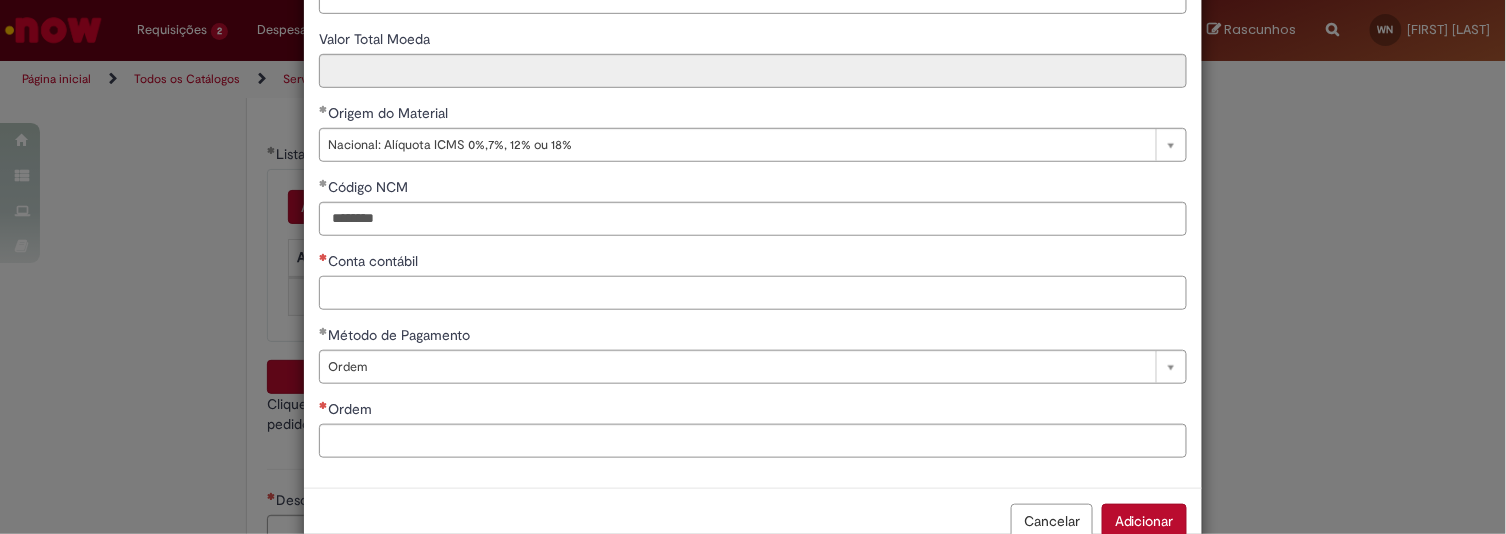 click on "Conta contábil" at bounding box center (753, 293) 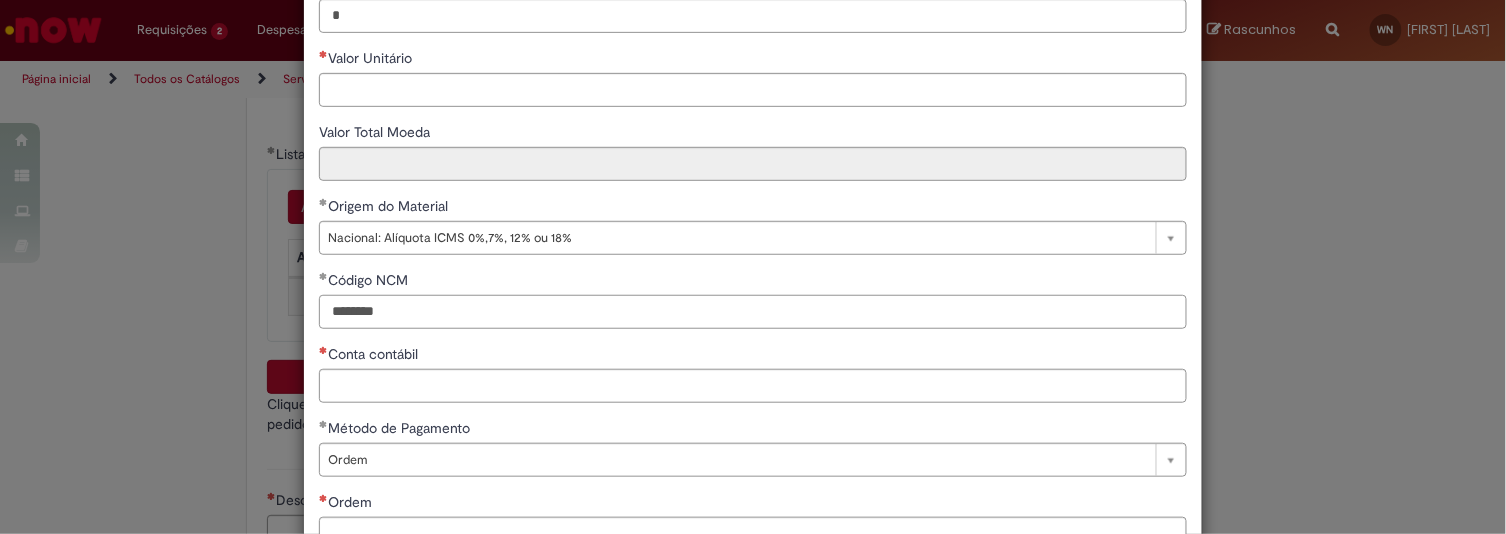 click on "********" at bounding box center (753, 312) 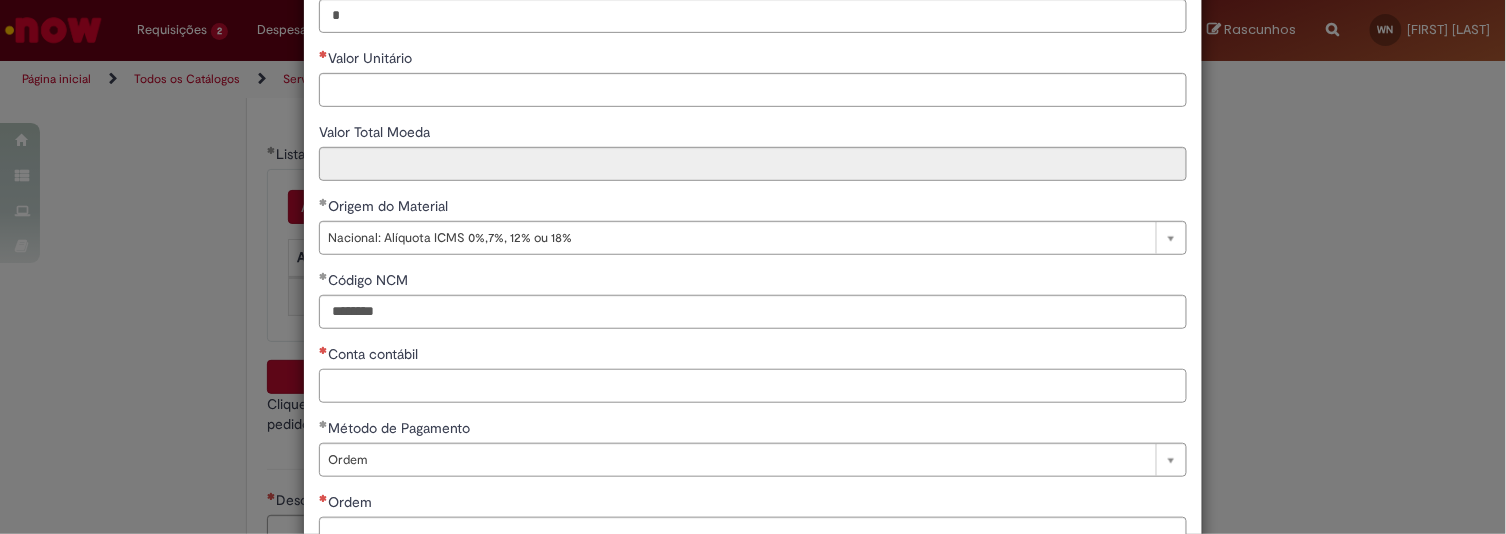 click on "Conta contábil" at bounding box center (753, 386) 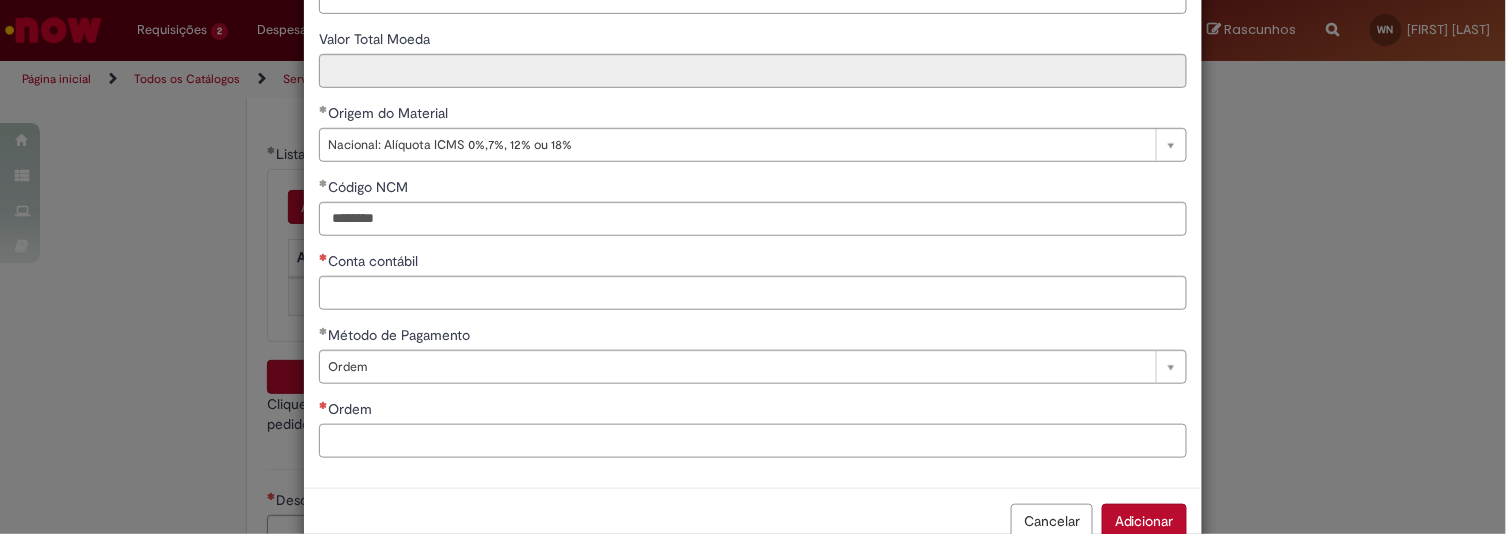 click on "Ordem" at bounding box center [753, 441] 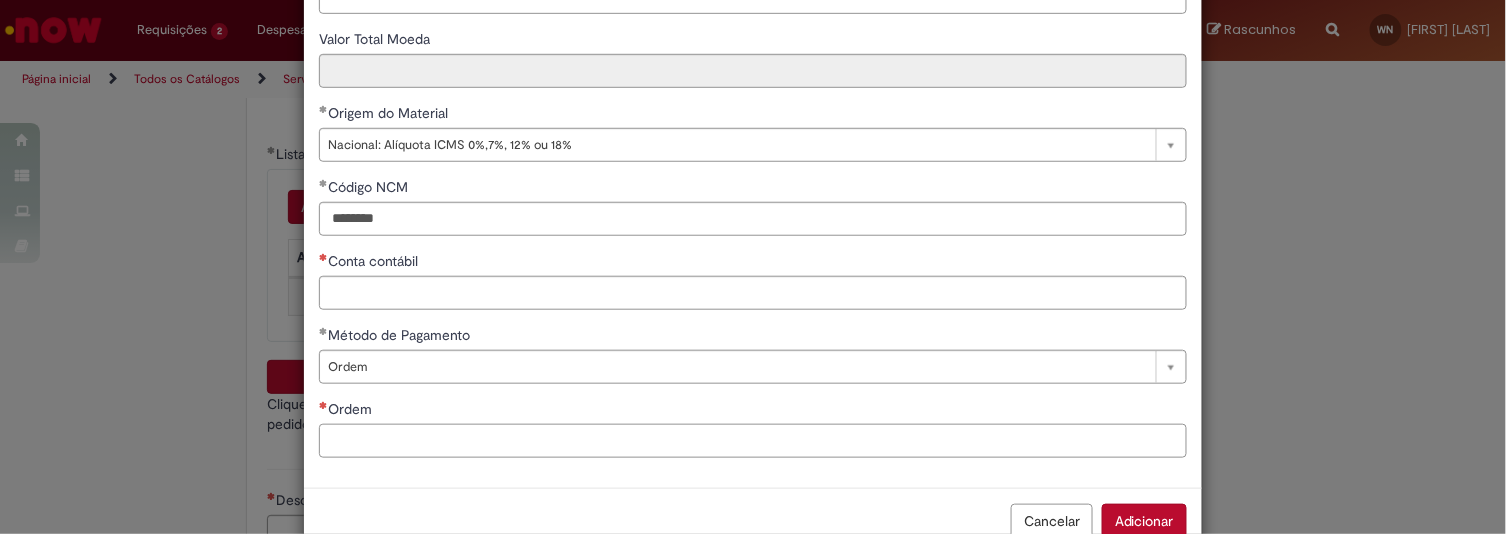 scroll, scrollTop: 420, scrollLeft: 0, axis: vertical 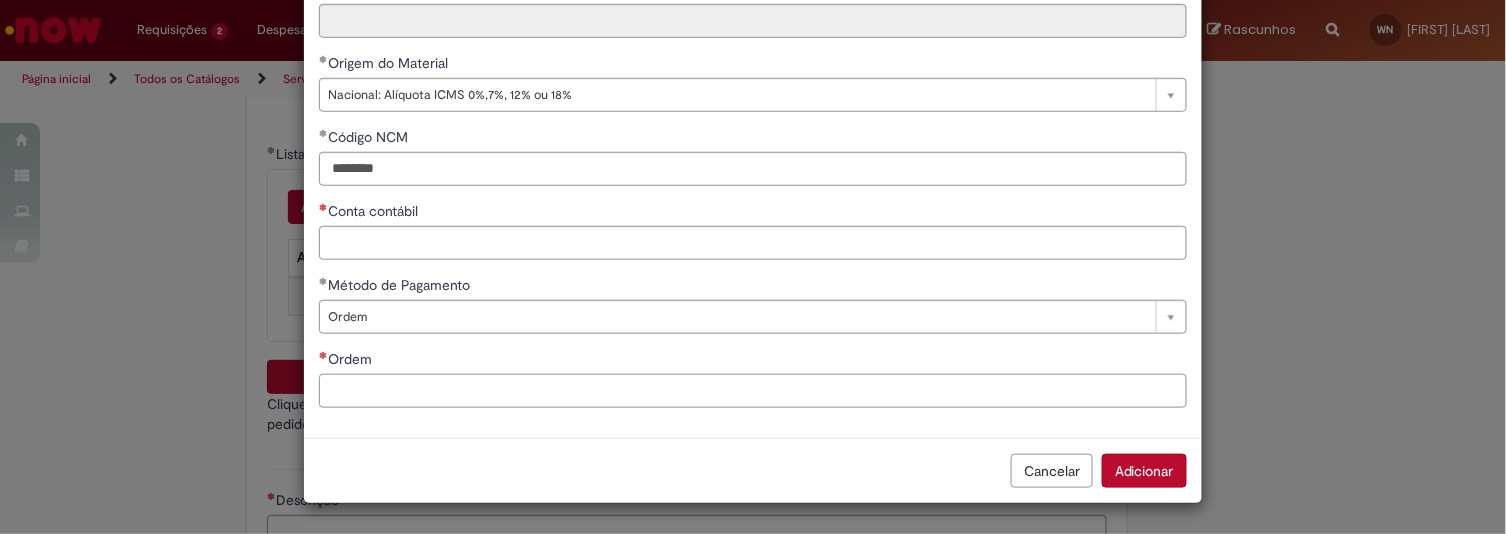 paste on "********" 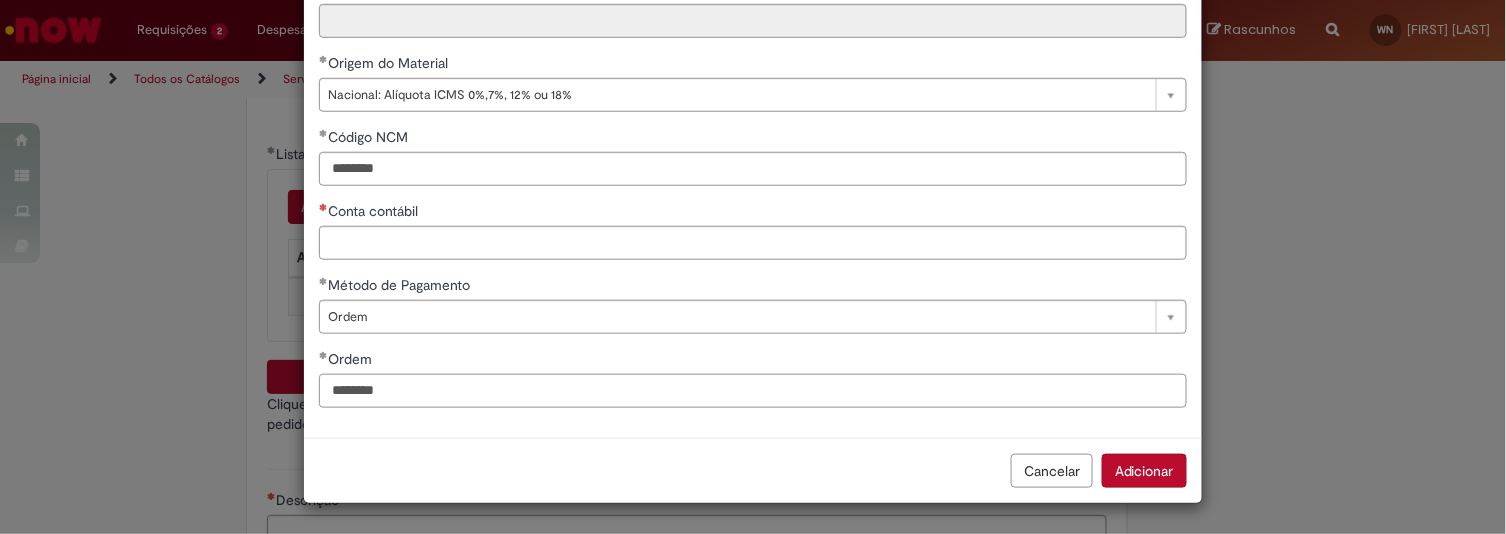 type on "********" 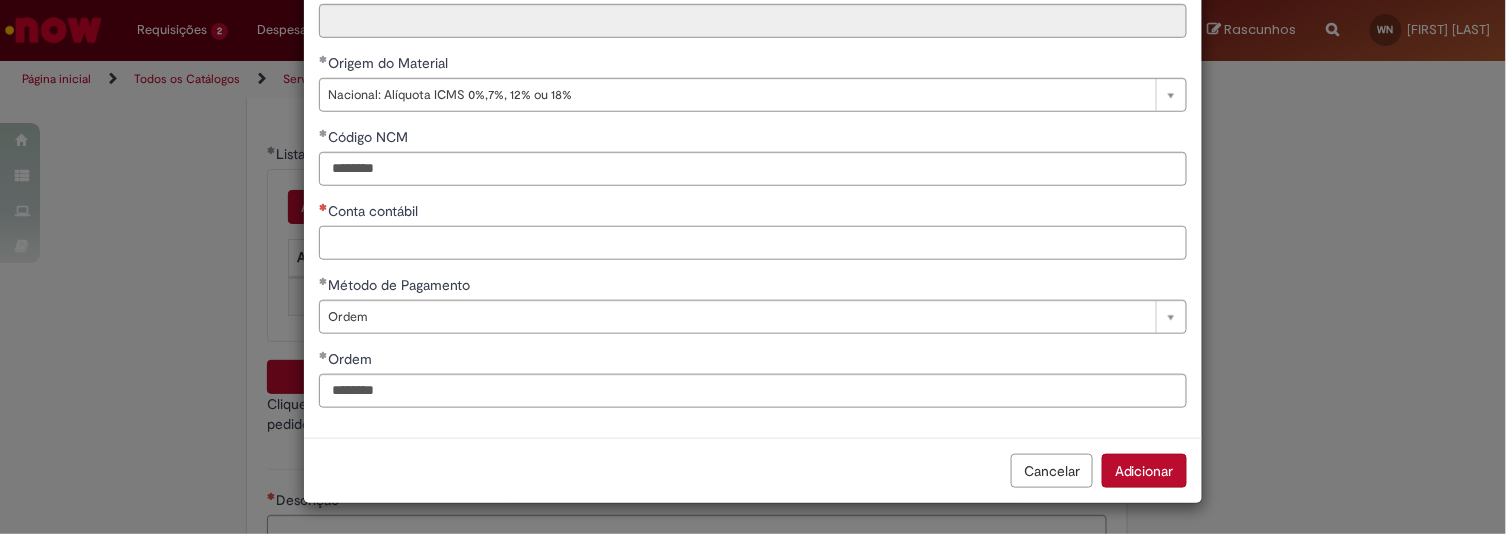 click on "Conta contábil" at bounding box center [753, 243] 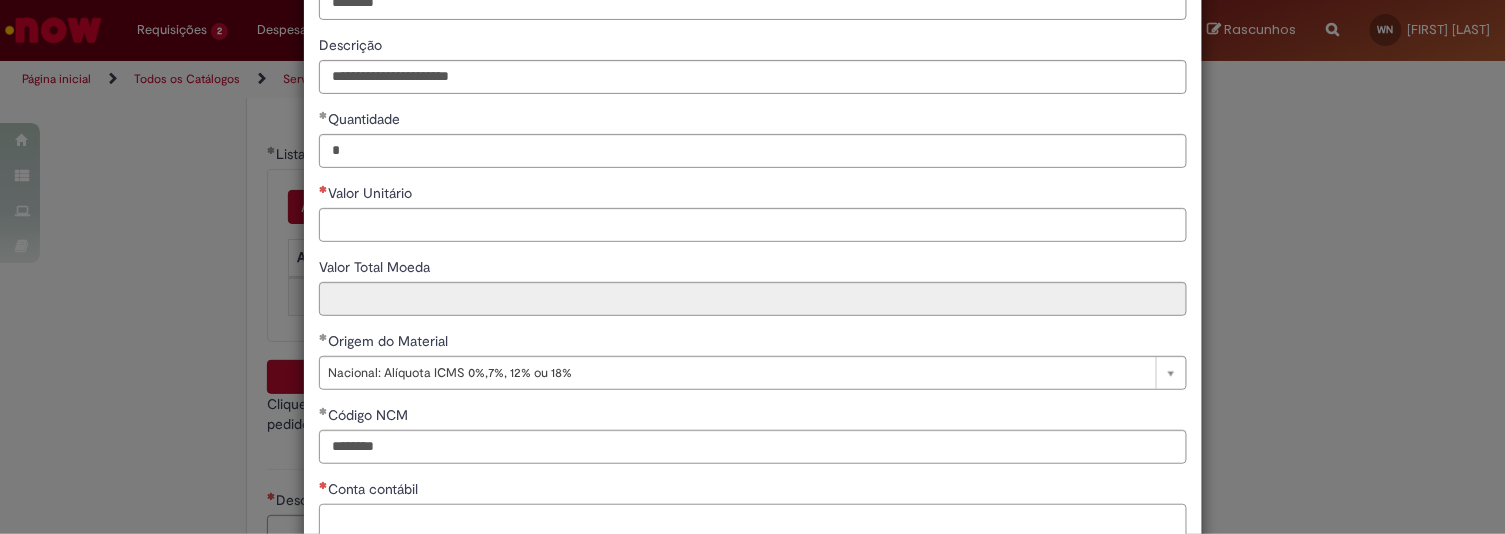 scroll, scrollTop: 50, scrollLeft: 0, axis: vertical 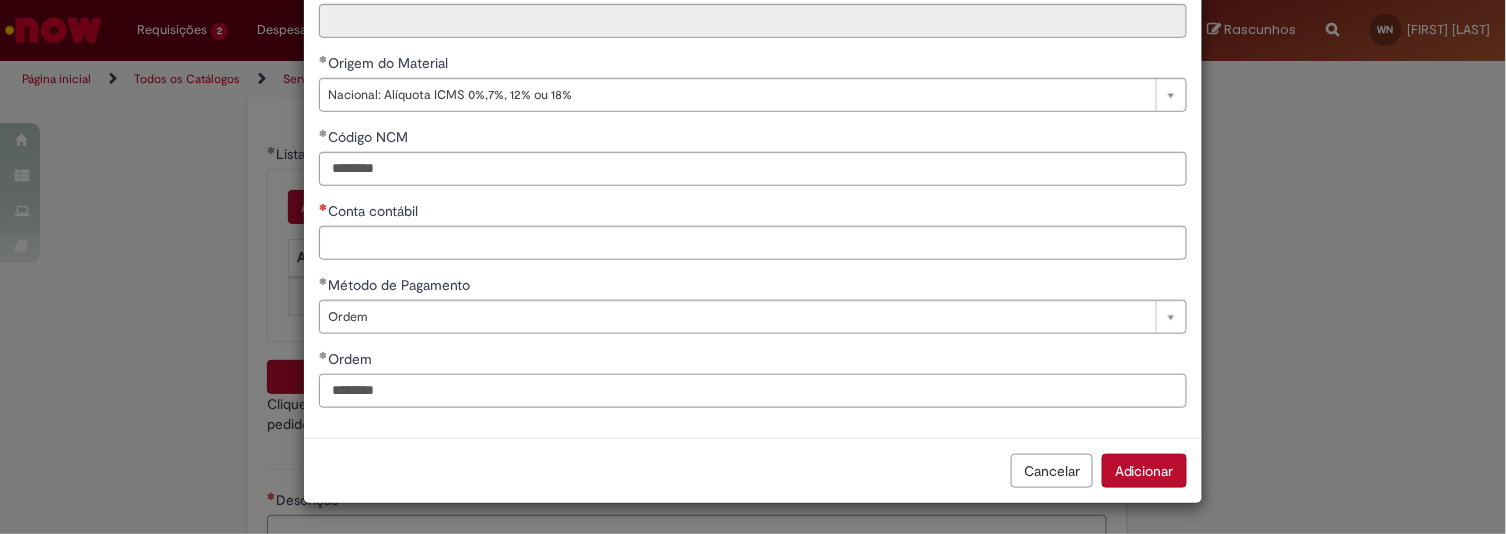 click on "********" at bounding box center [753, 391] 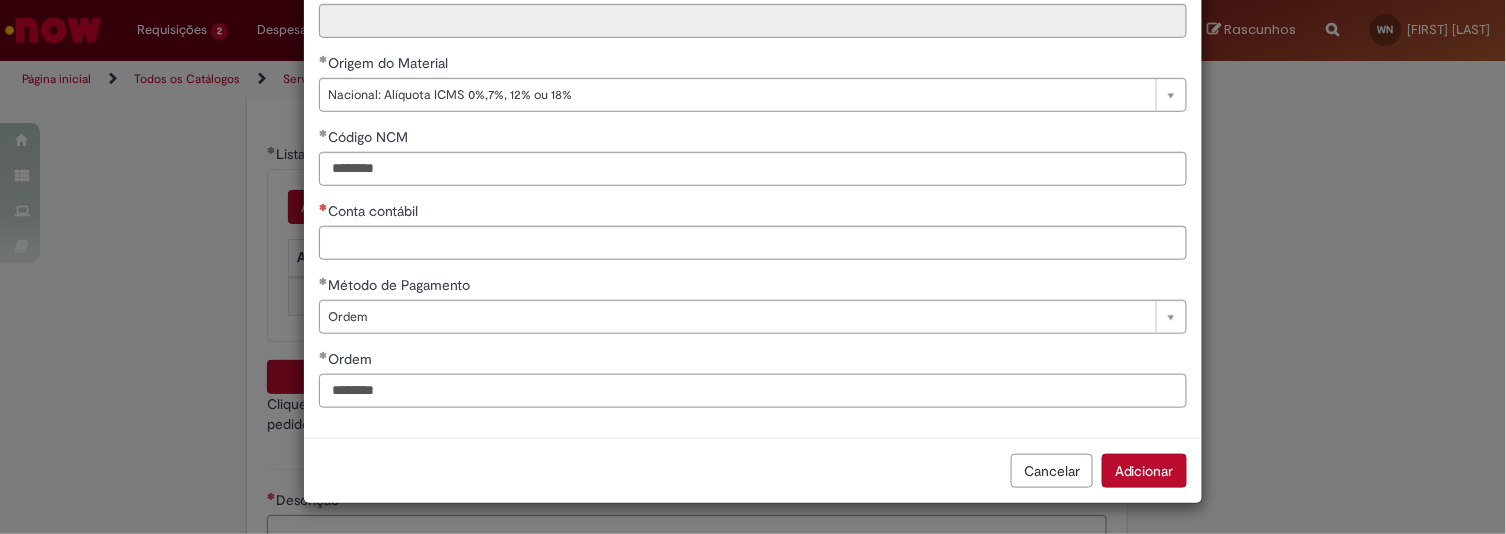 drag, startPoint x: 403, startPoint y: 390, endPoint x: 320, endPoint y: 390, distance: 83 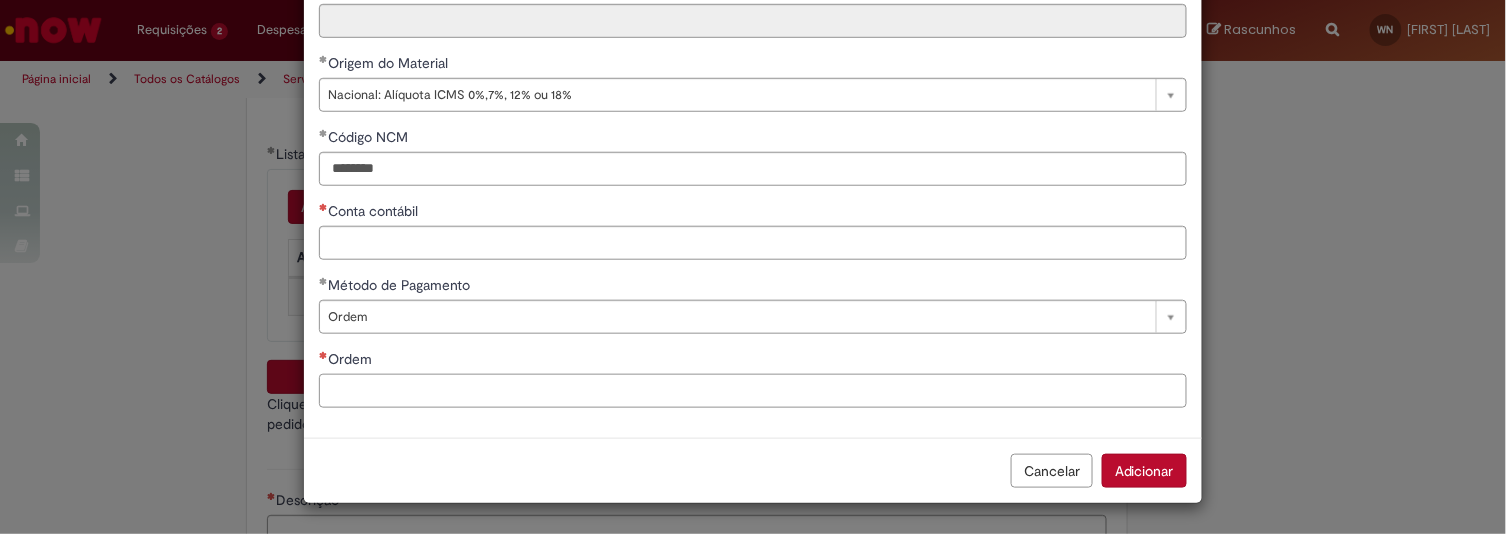 paste on "**********" 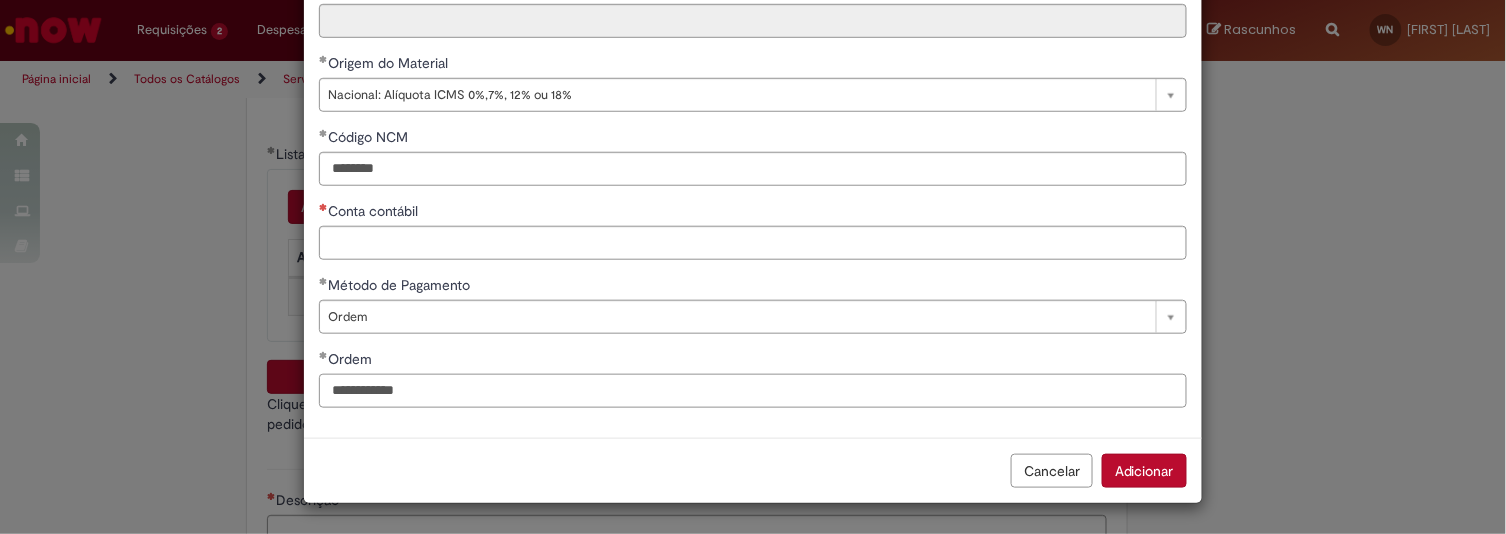 type on "**********" 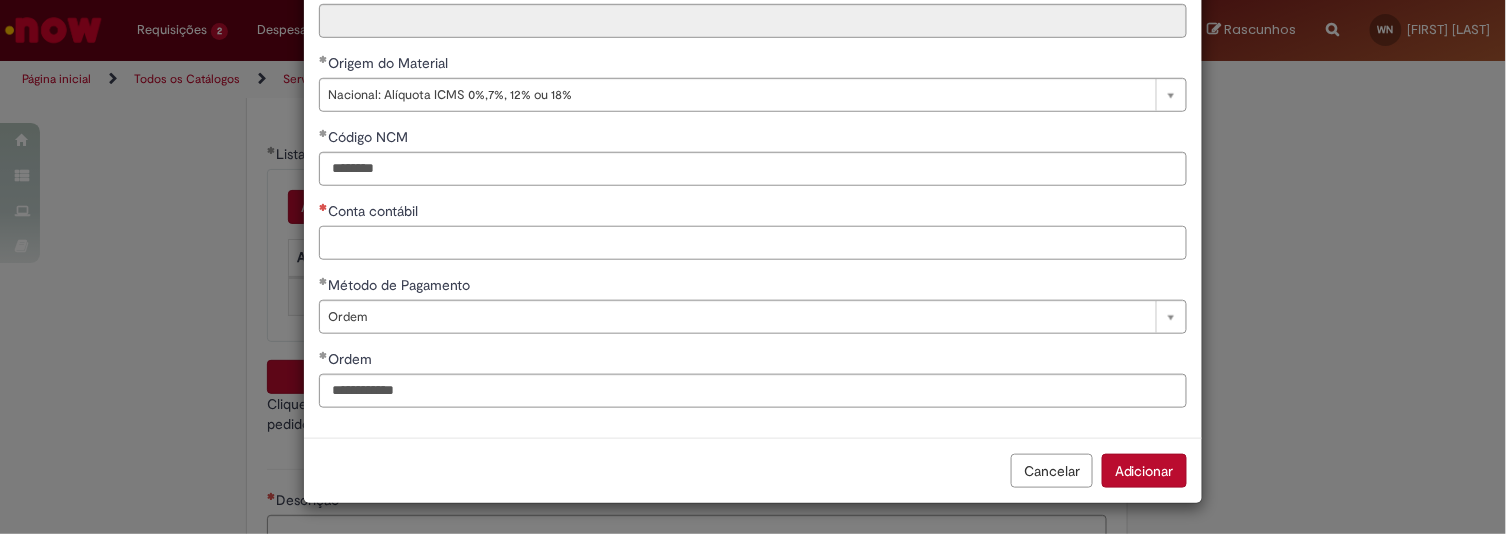 click on "Conta contábil" at bounding box center (753, 243) 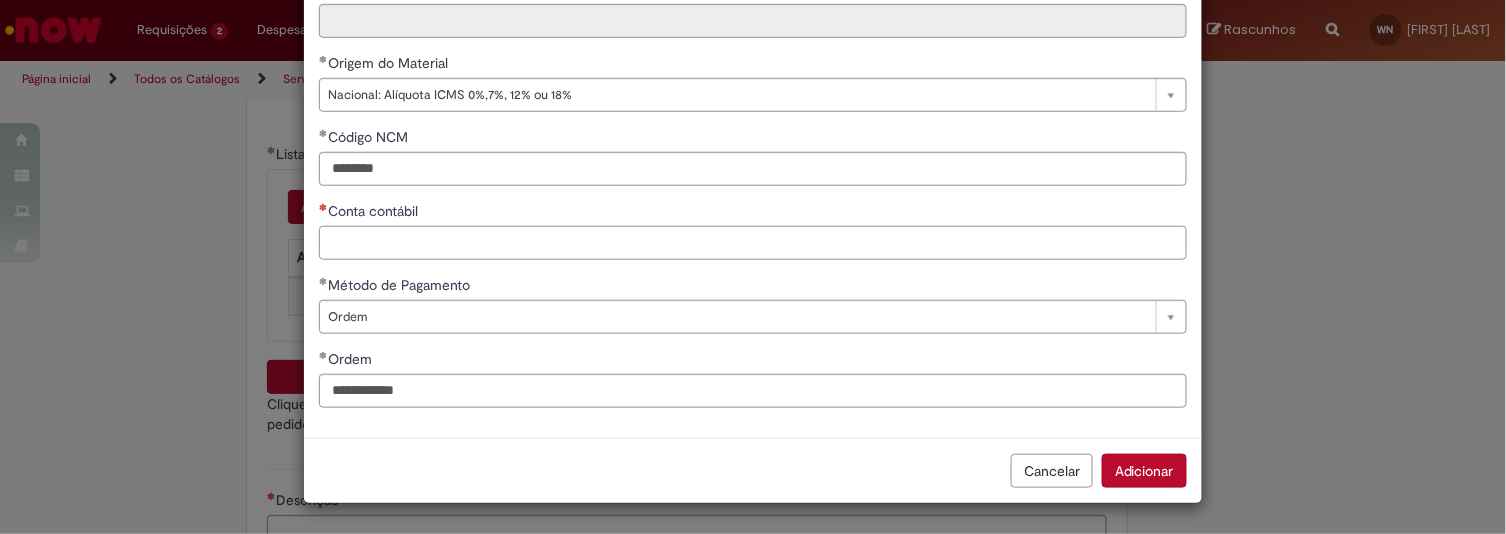 click on "Conta contábil" at bounding box center (753, 243) 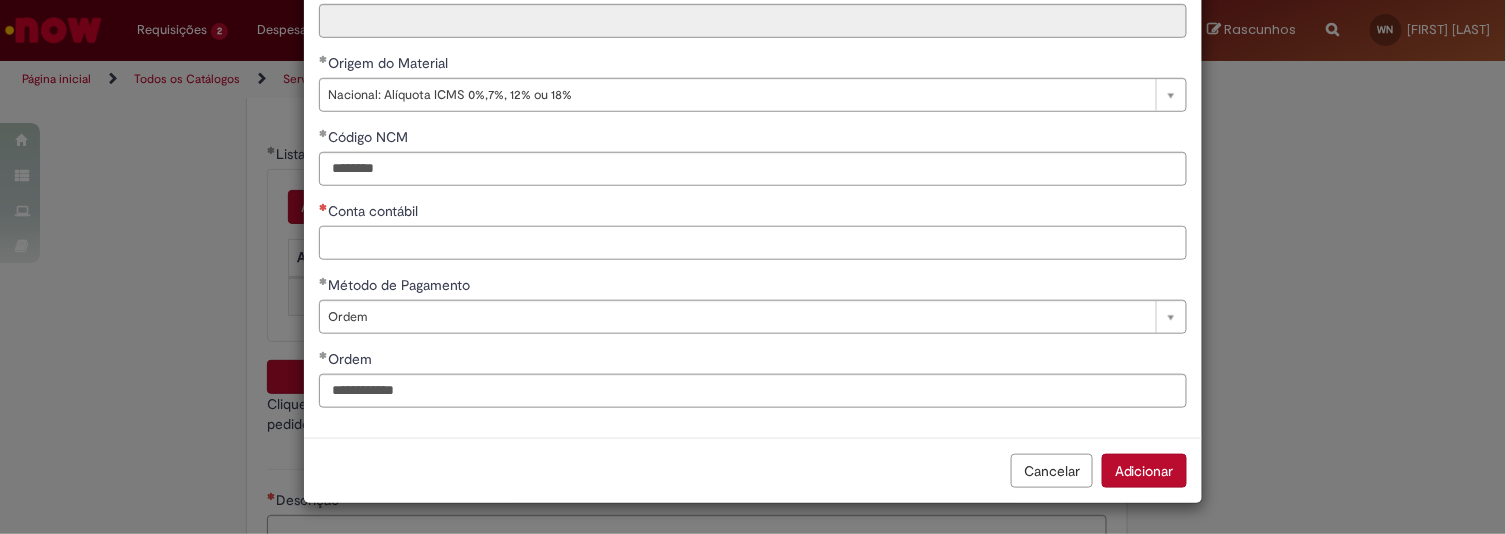 paste on "********" 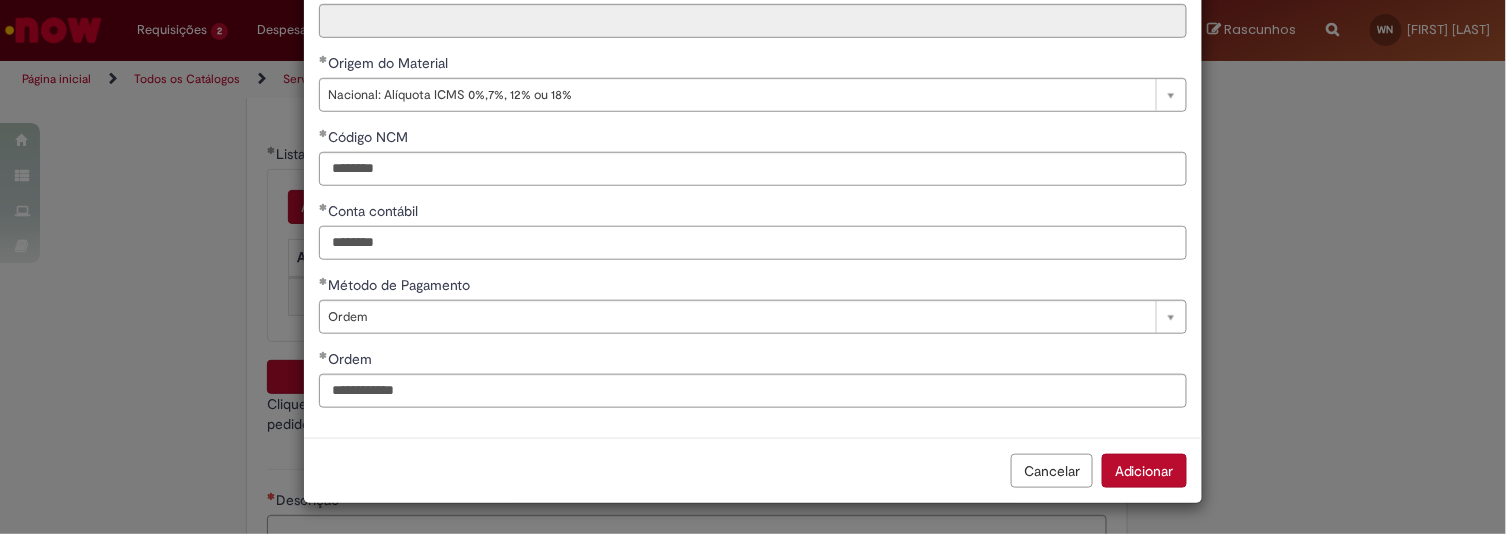 type on "********" 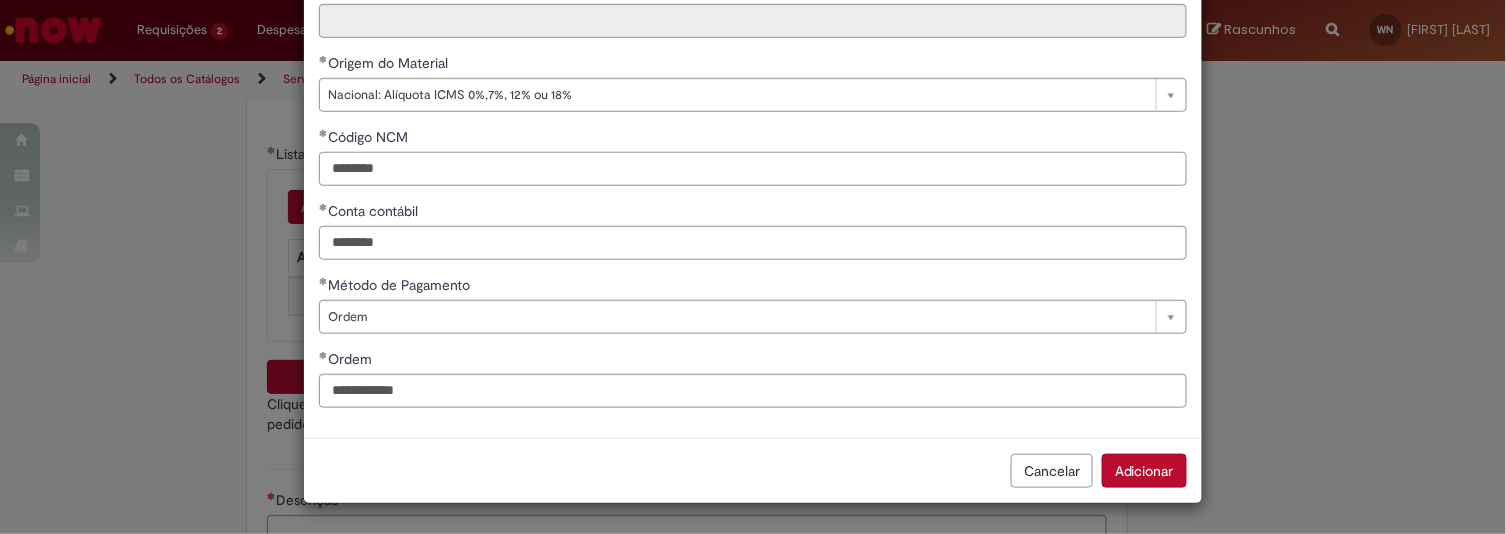 drag, startPoint x: 395, startPoint y: 174, endPoint x: 307, endPoint y: 173, distance: 88.005684 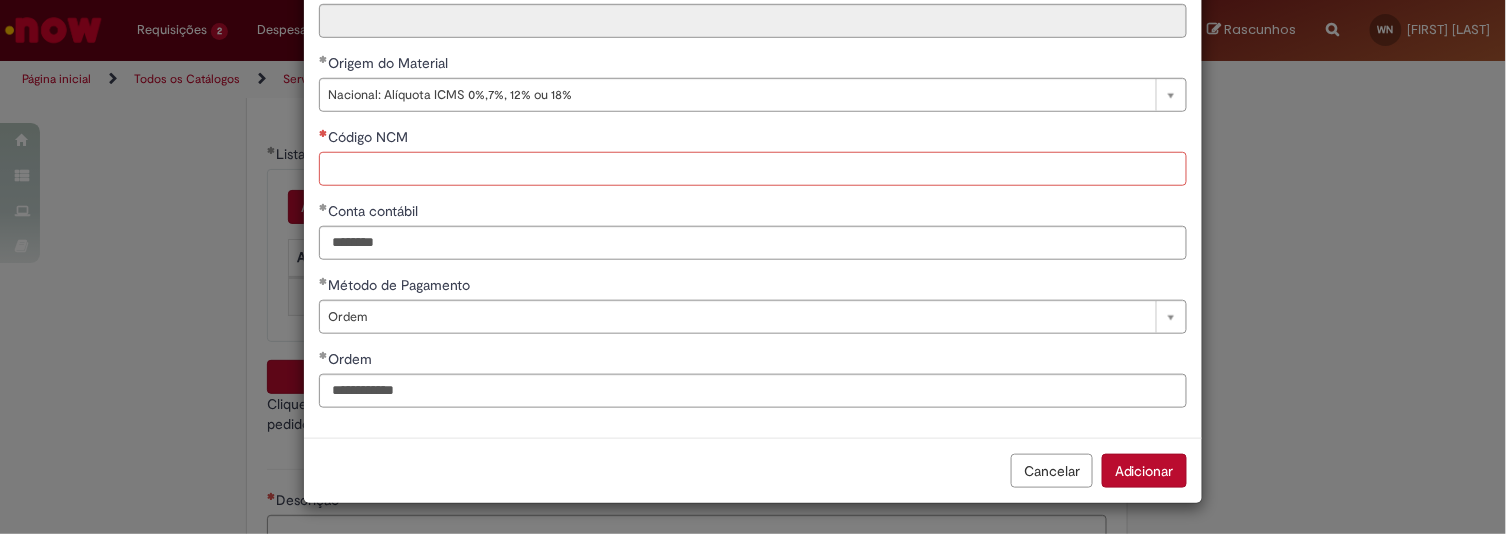 paste on "********" 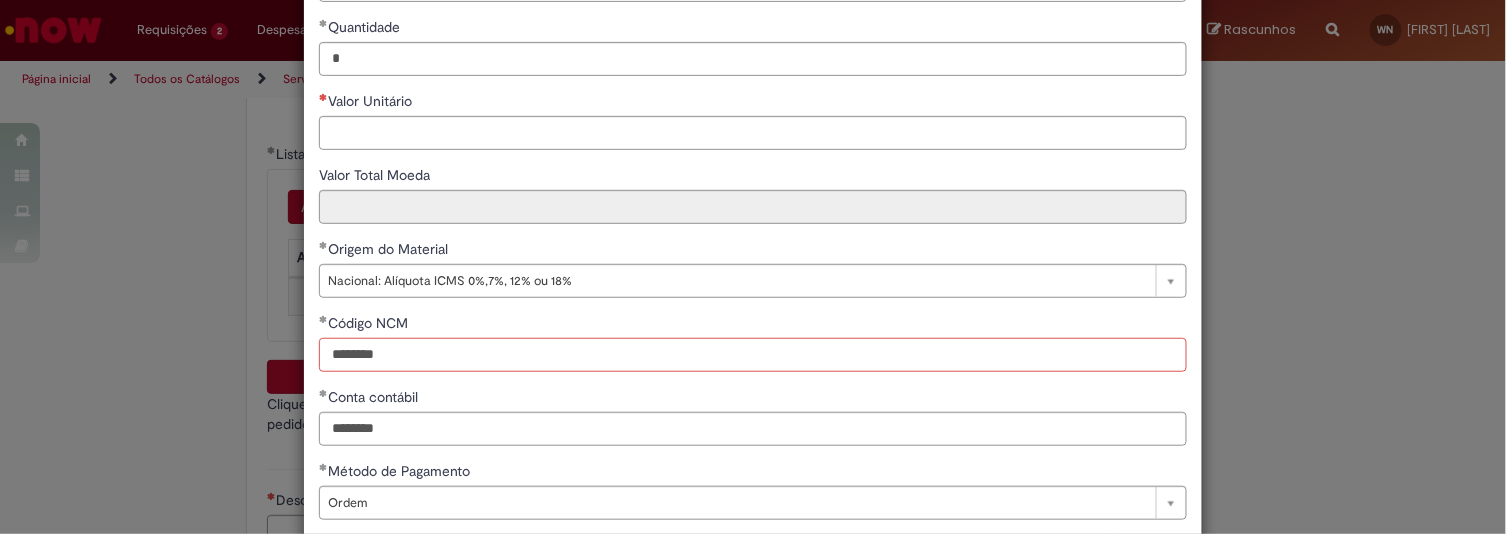 scroll, scrollTop: 142, scrollLeft: 0, axis: vertical 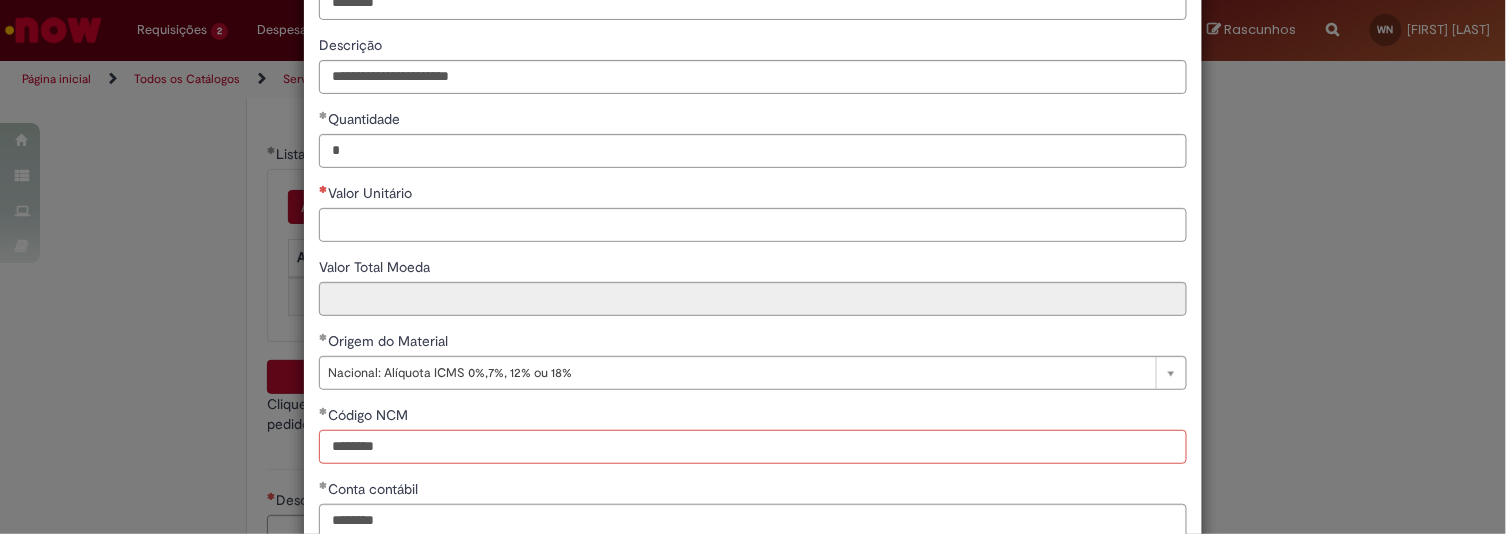 type on "********" 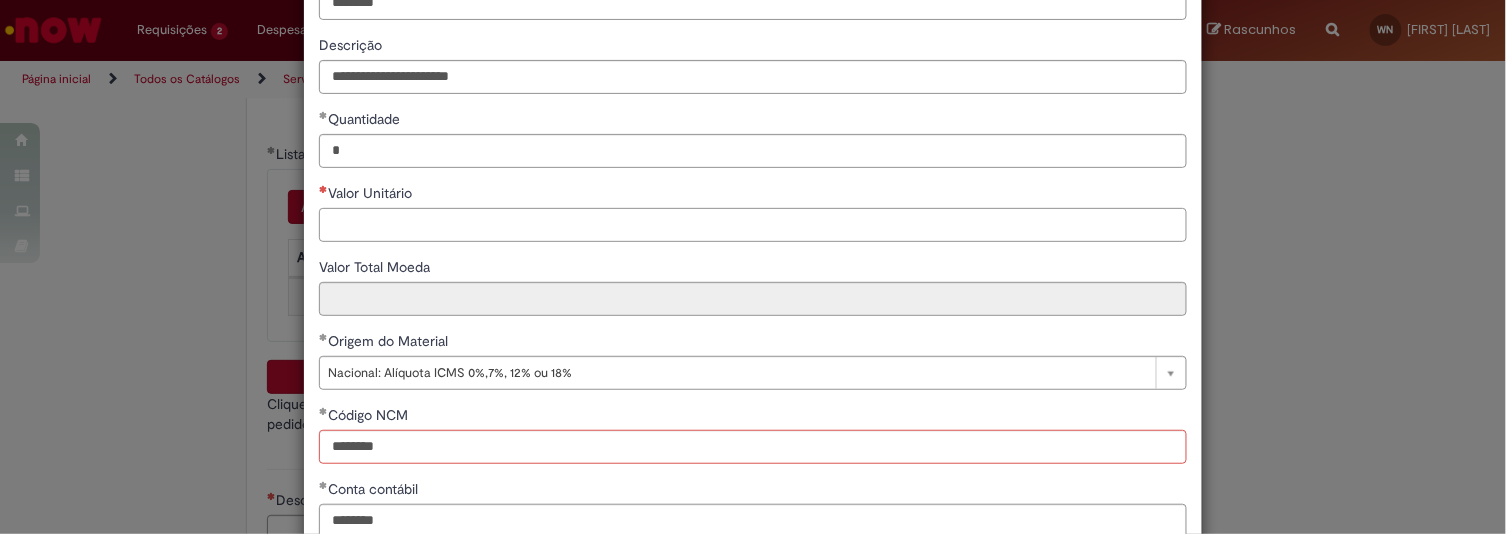 click on "Valor Unitário" at bounding box center (753, 225) 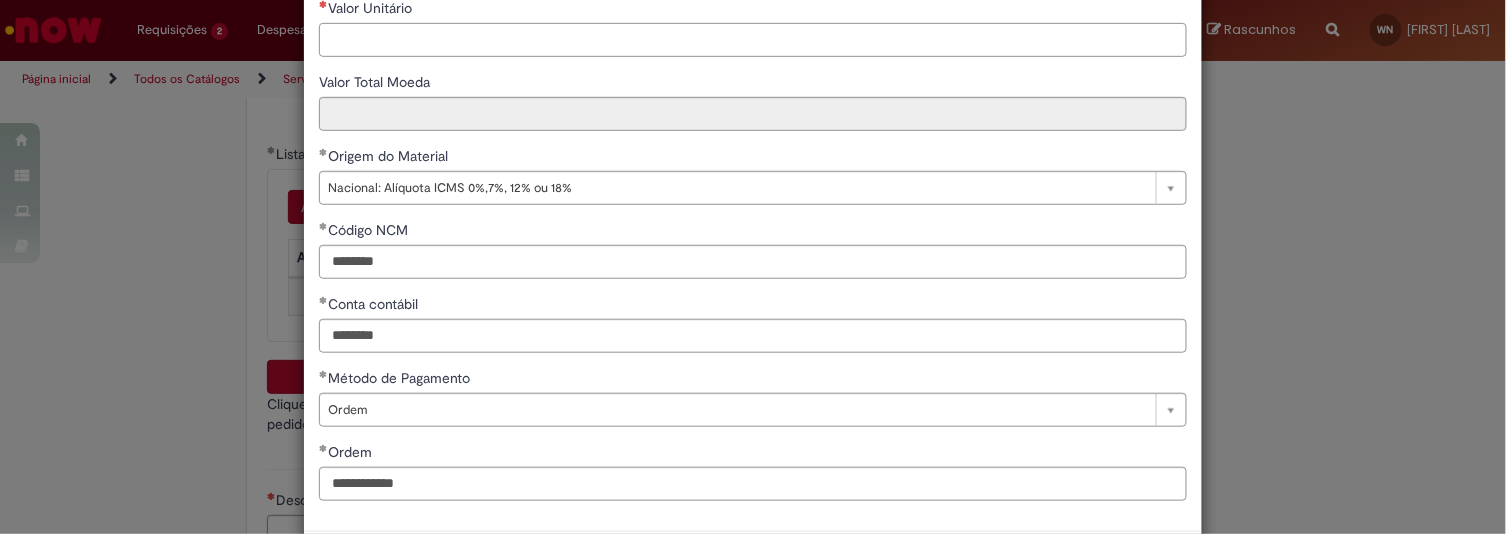 scroll, scrollTop: 420, scrollLeft: 0, axis: vertical 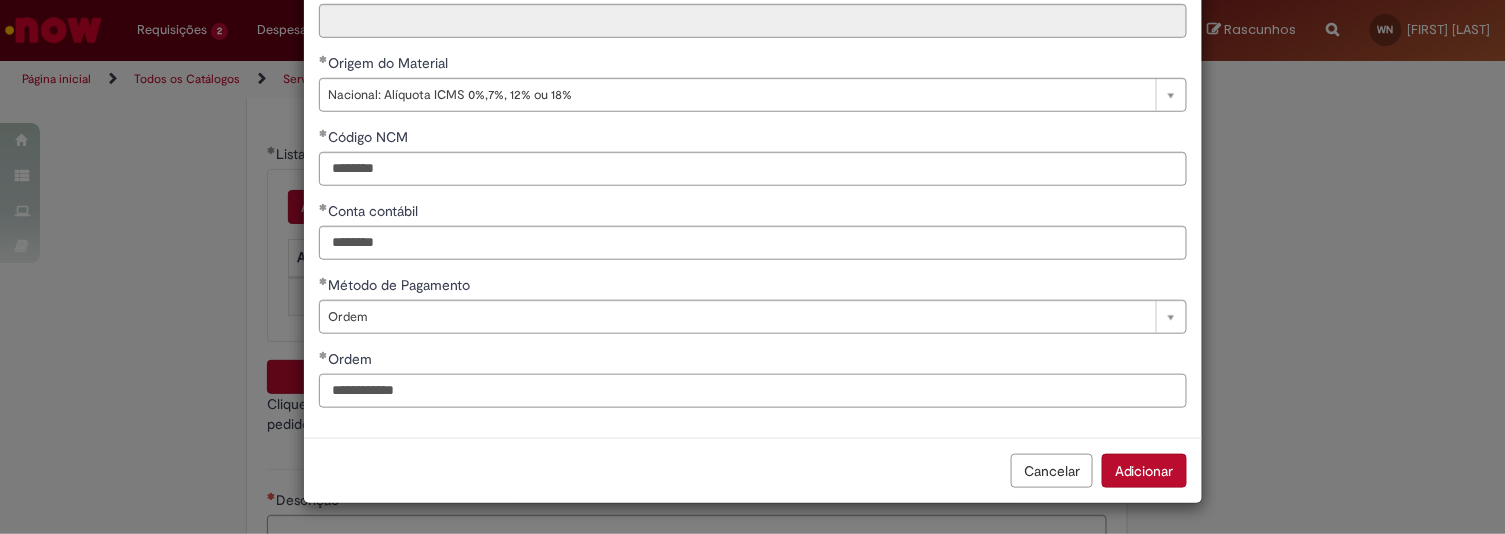 click on "**********" at bounding box center [753, 391] 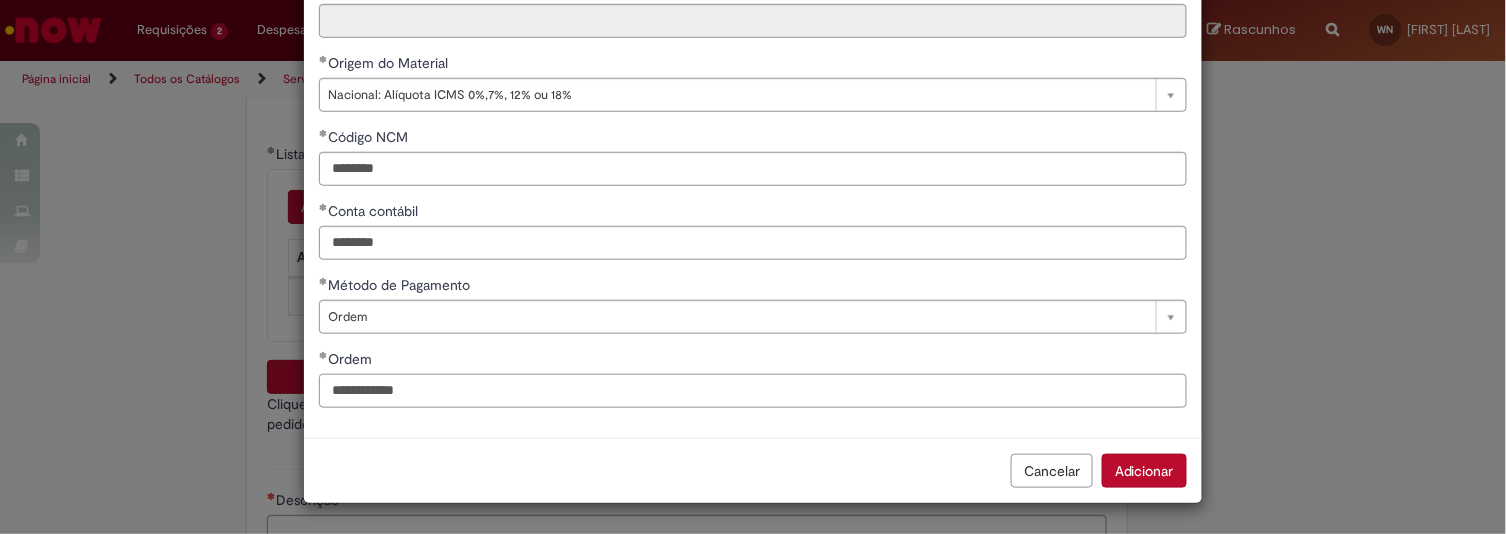 click on "**********" at bounding box center (753, 391) 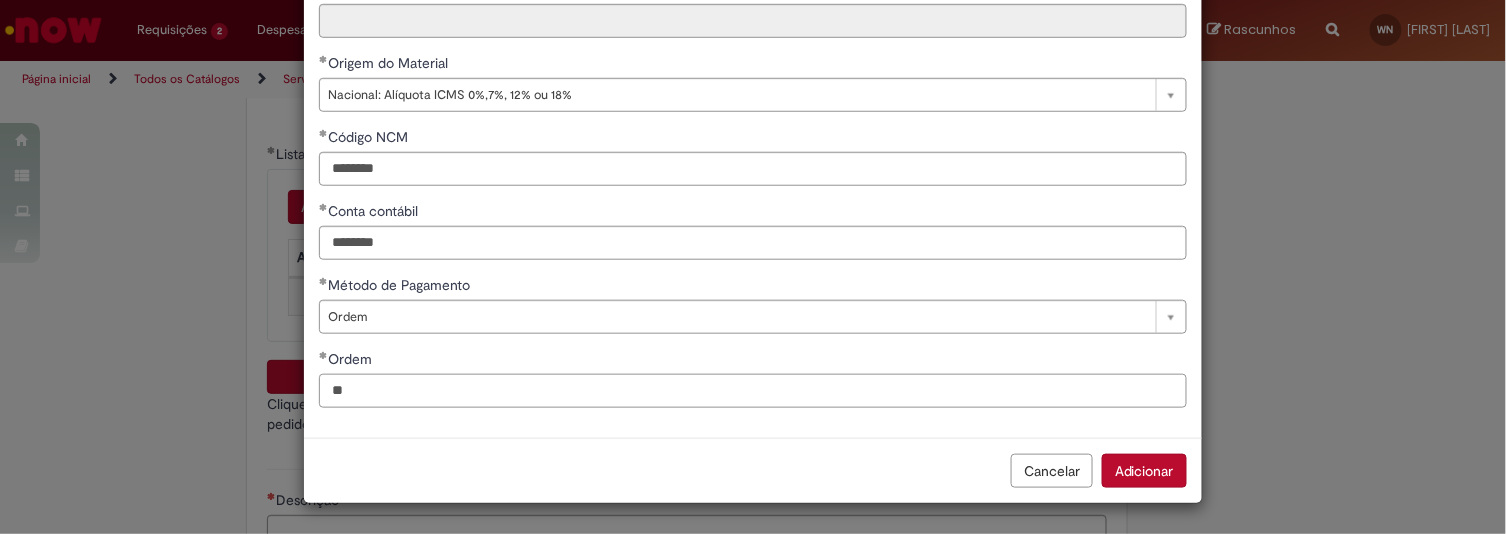 type on "*" 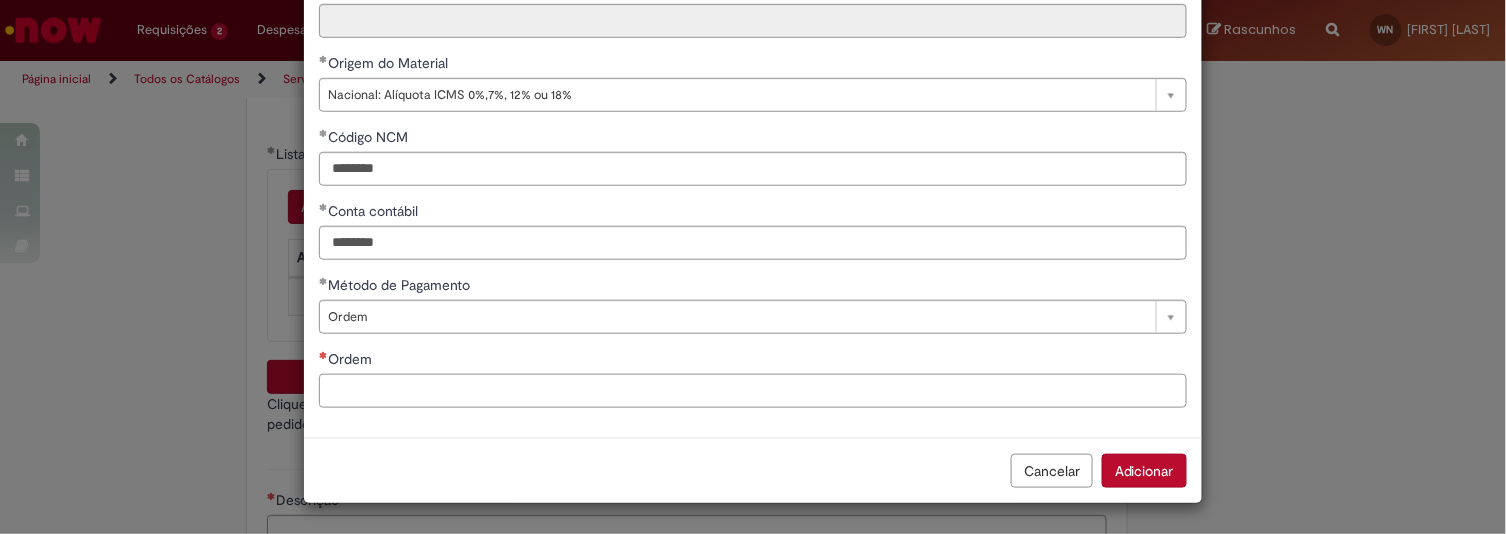 paste on "**********" 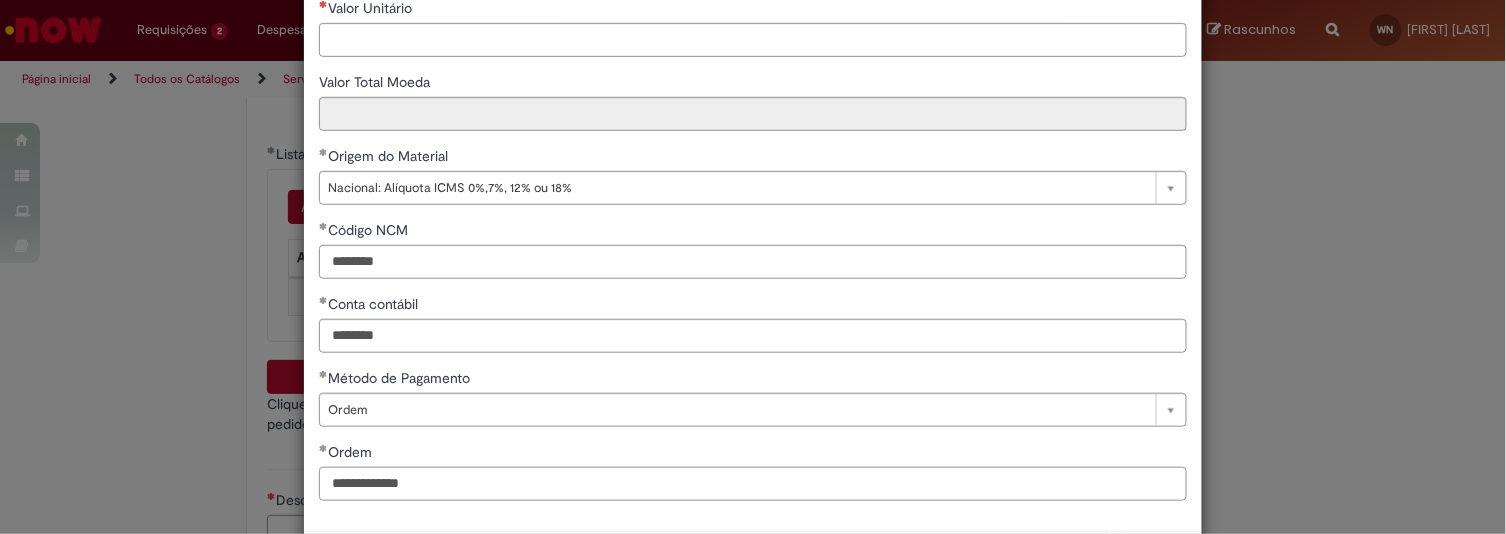 scroll, scrollTop: 234, scrollLeft: 0, axis: vertical 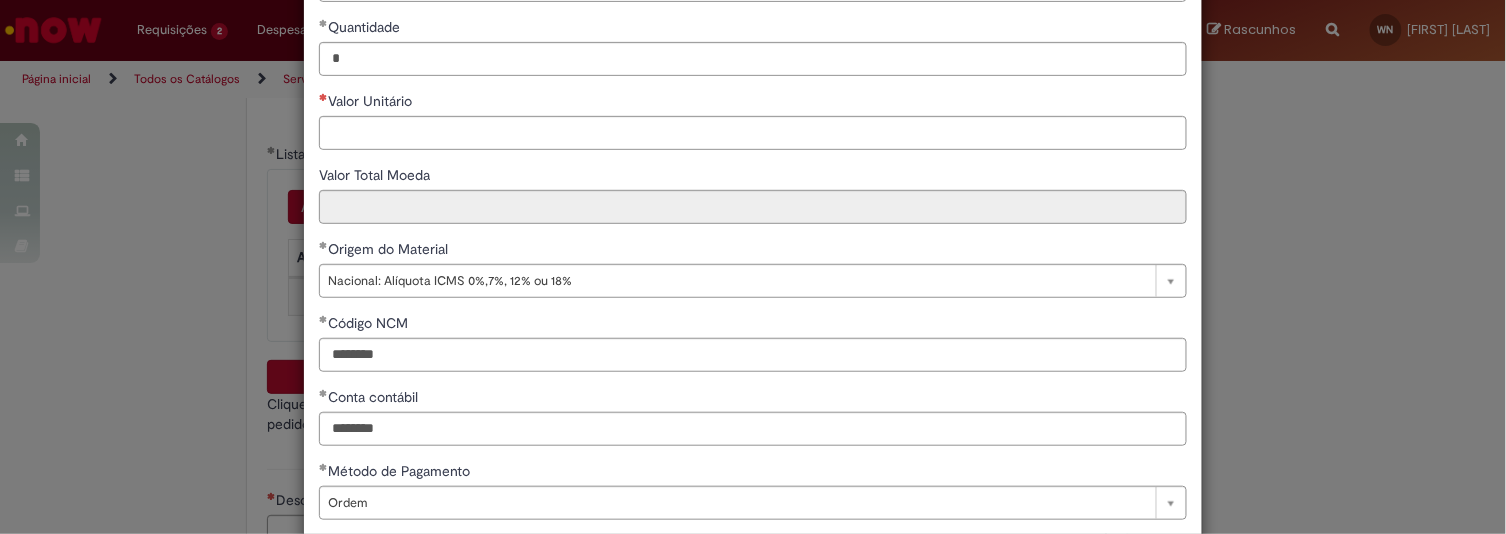 type on "**********" 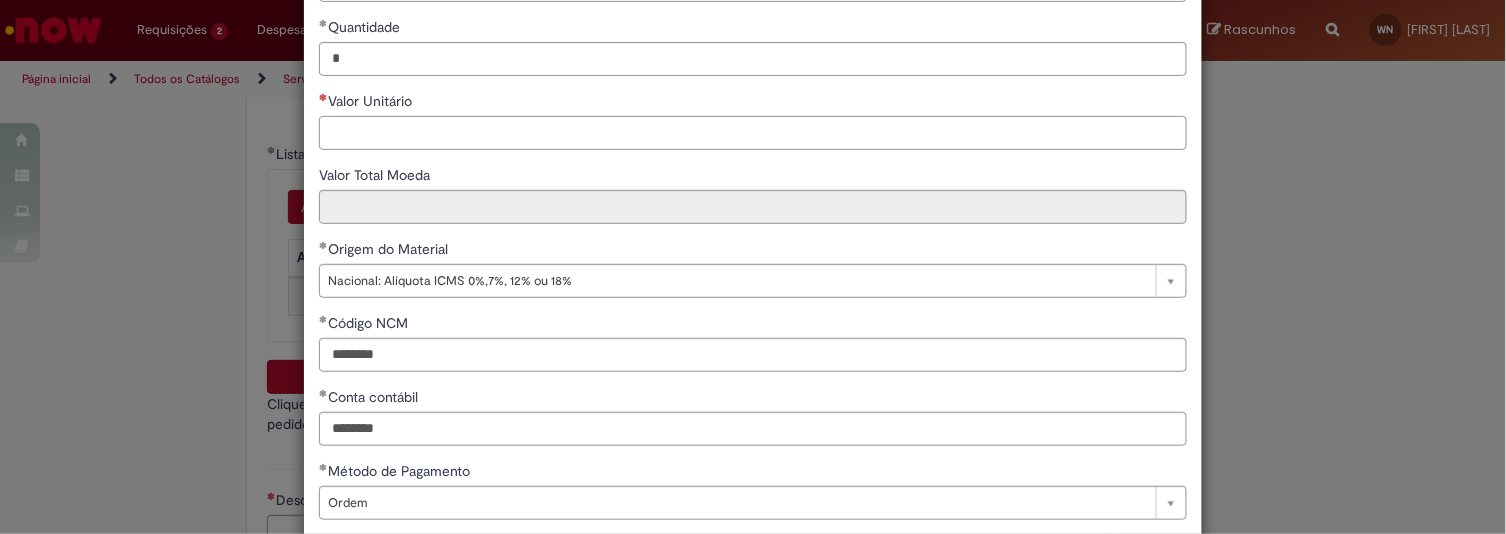 click on "Valor Unitário" at bounding box center (753, 133) 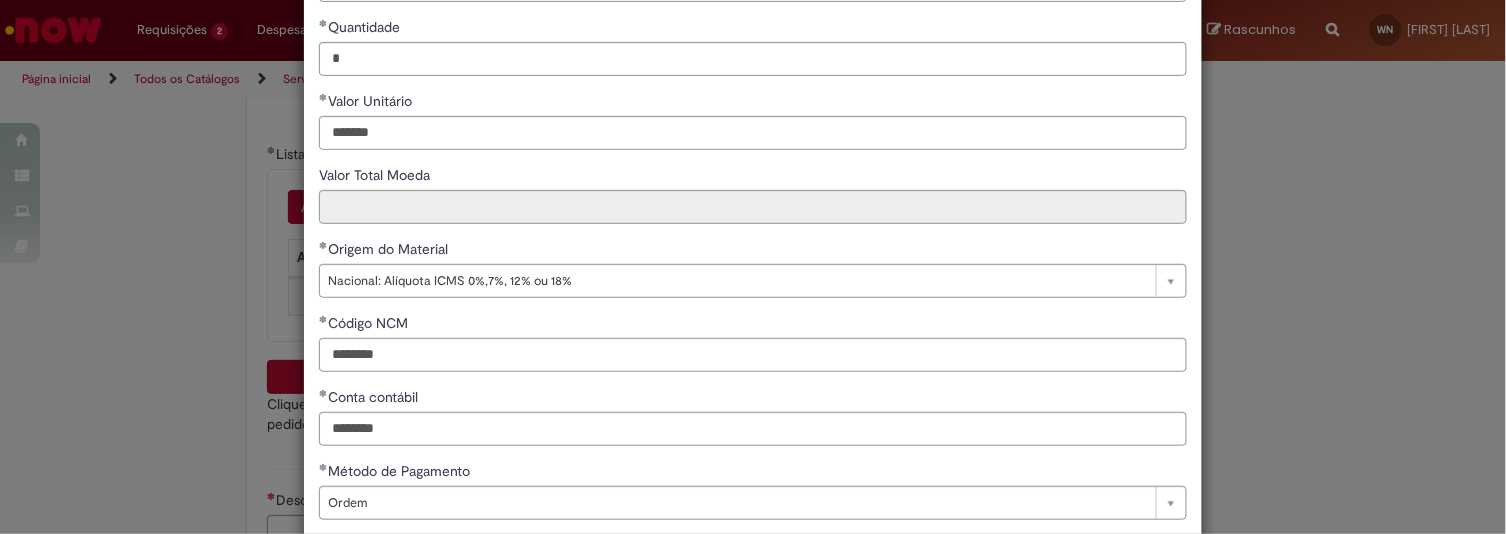 type on "********" 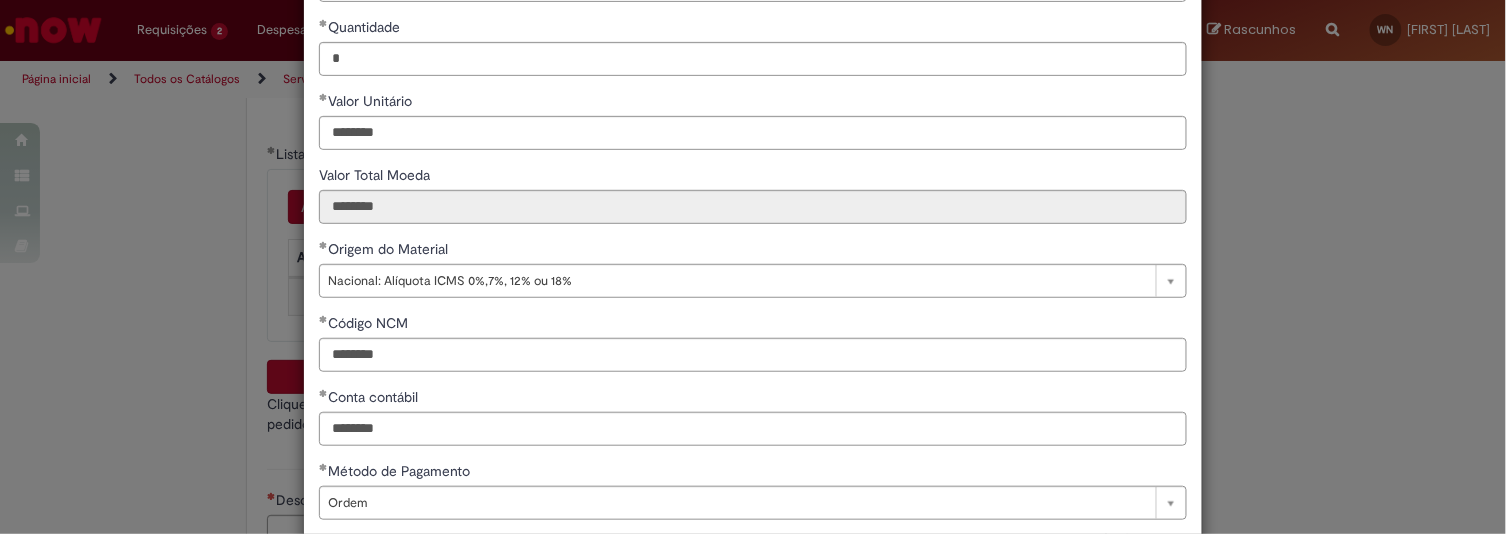click on "Valor Total Moeda" at bounding box center (753, 177) 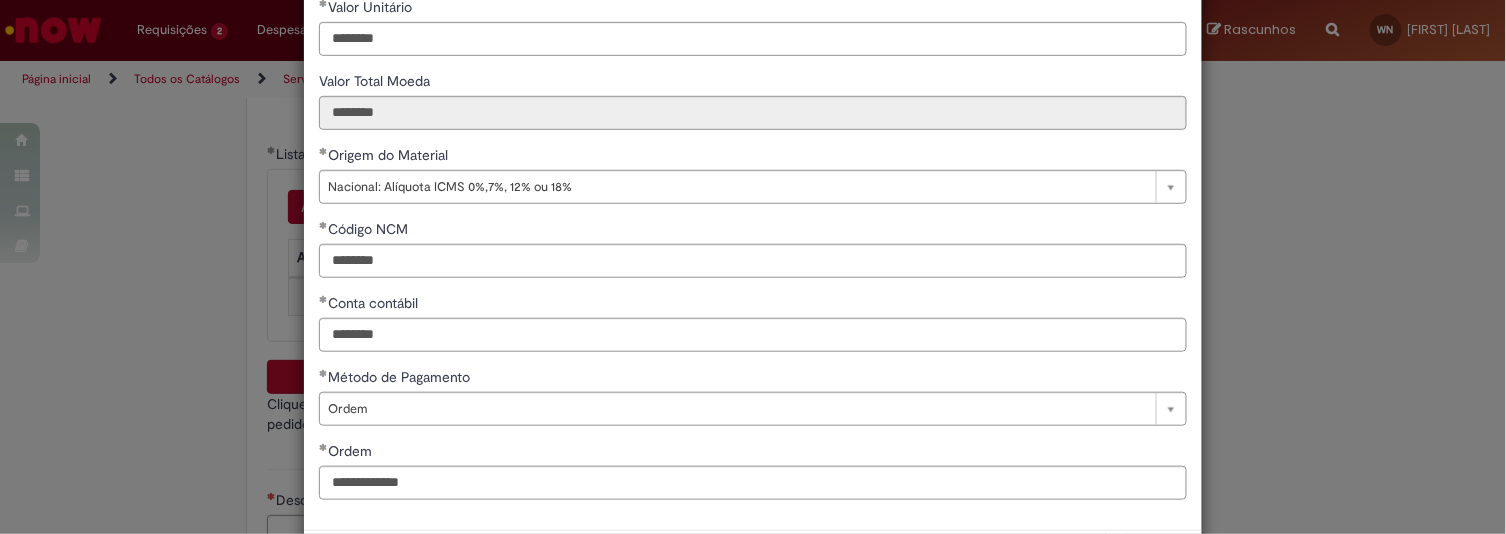 scroll, scrollTop: 421, scrollLeft: 0, axis: vertical 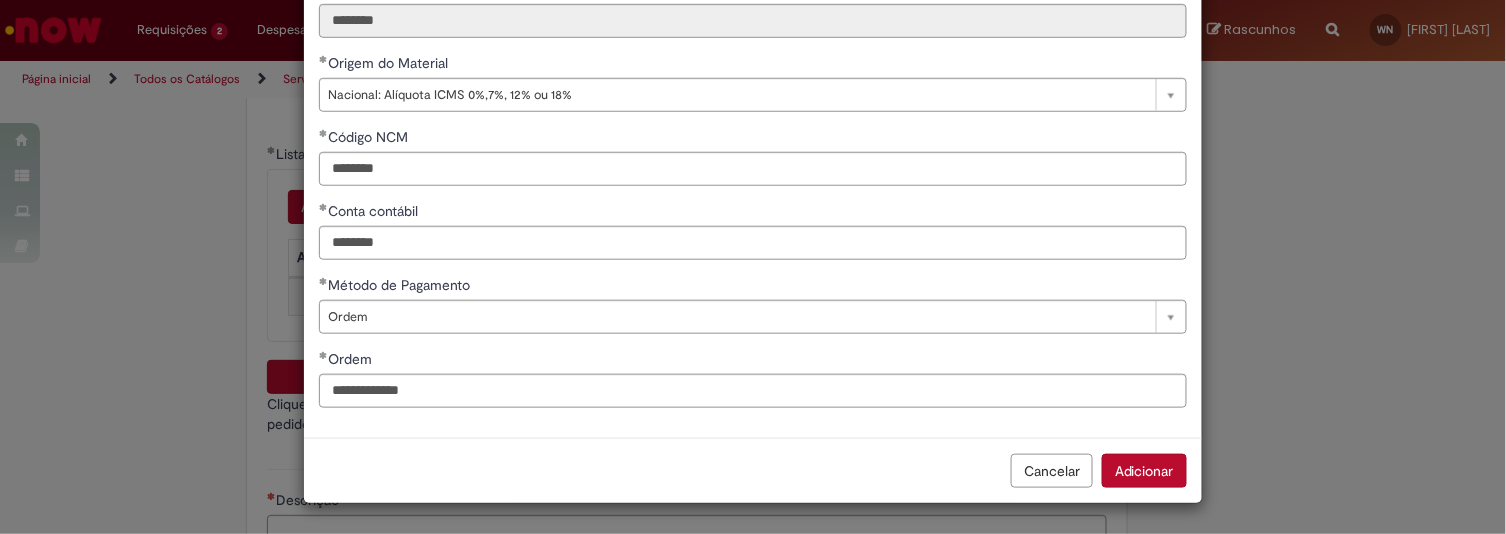 click on "Adicionar" at bounding box center (1144, 471) 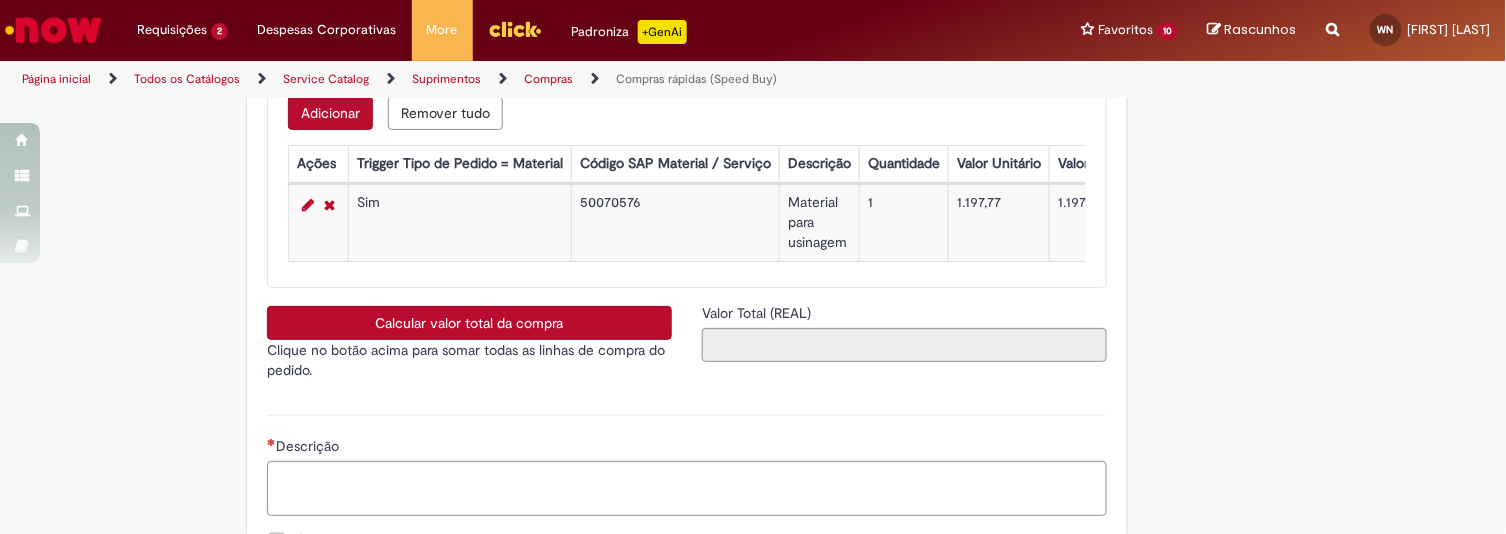 scroll, scrollTop: 3422, scrollLeft: 0, axis: vertical 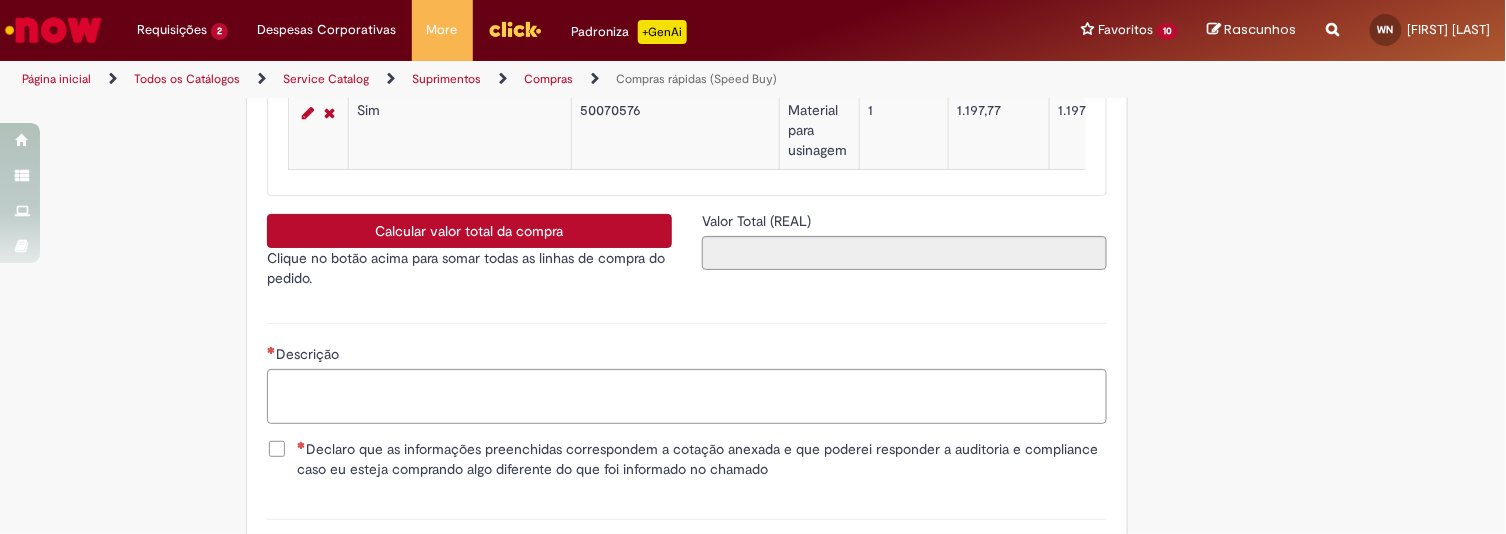 click on "Calcular valor total da compra" at bounding box center (469, 231) 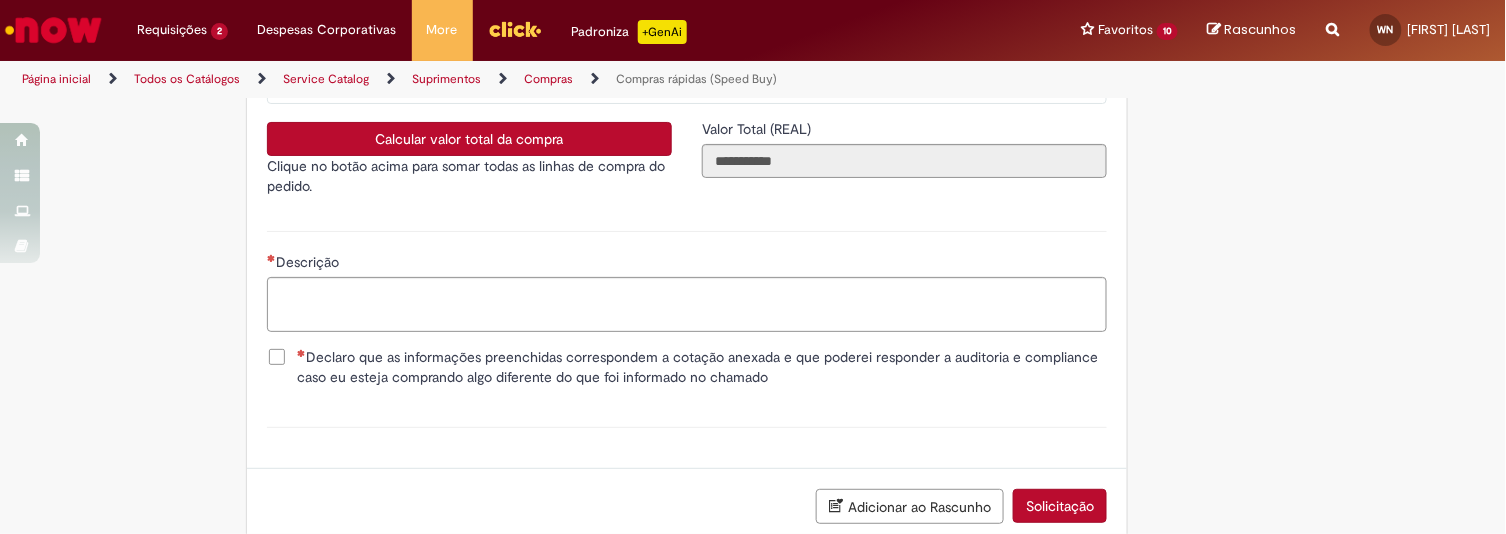 scroll, scrollTop: 3681, scrollLeft: 0, axis: vertical 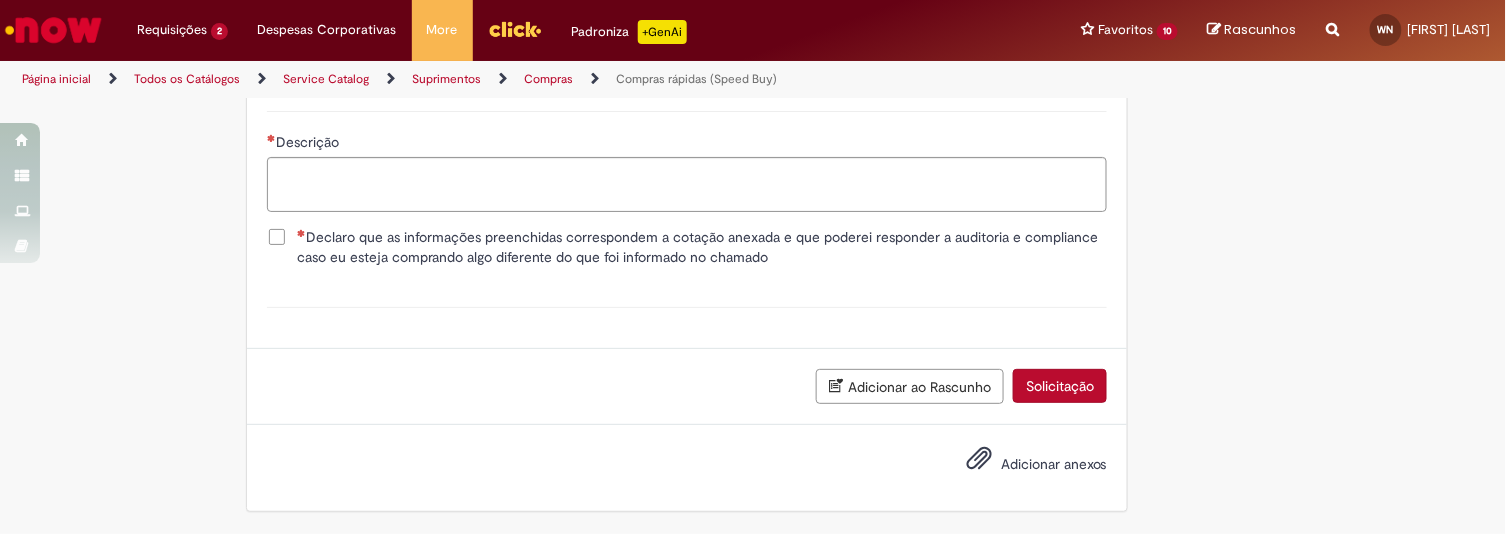 click on "Declaro que as informações preenchidas correspondem a cotação anexada e que poderei responder a auditoria e compliance caso eu esteja comprando algo diferente do que foi informado no chamado" at bounding box center [702, 247] 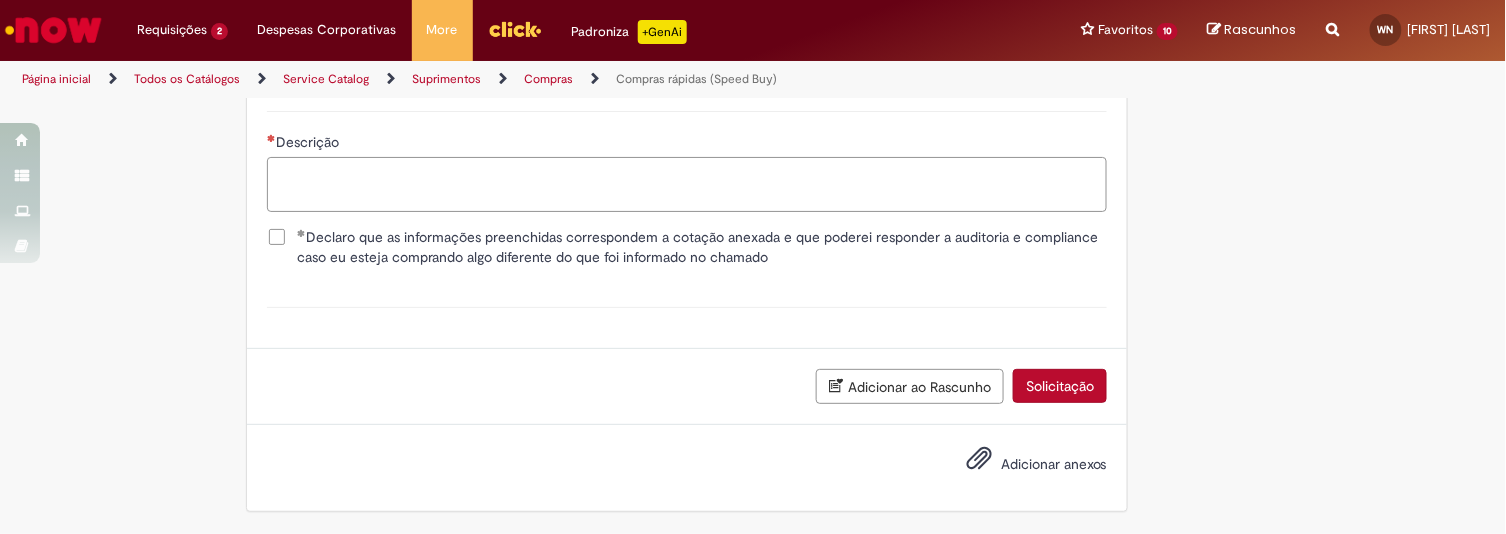click on "Descrição" at bounding box center (687, 184) 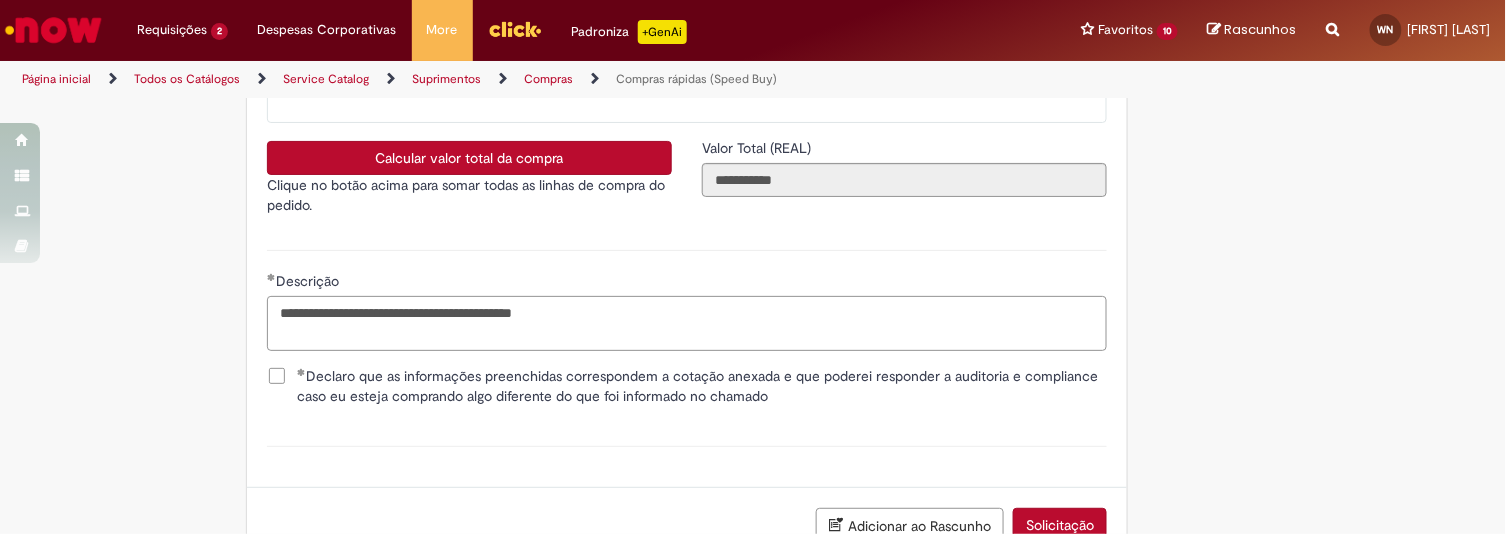scroll, scrollTop: 3681, scrollLeft: 0, axis: vertical 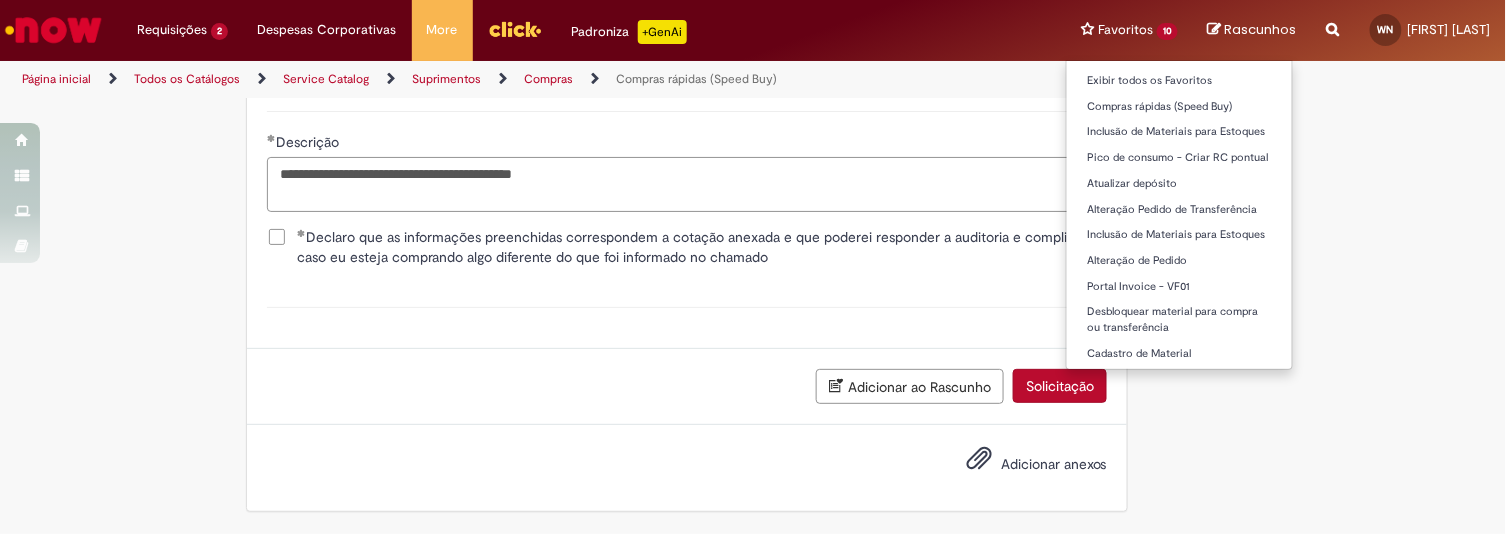 type on "**********" 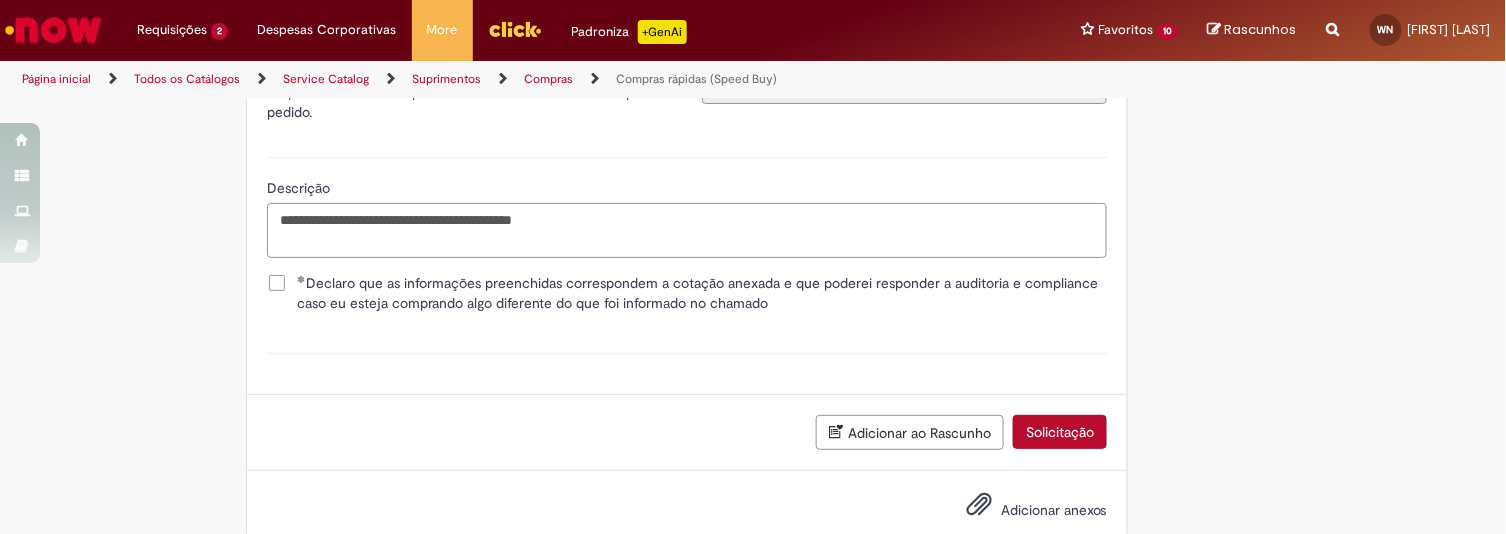 scroll, scrollTop: 3681, scrollLeft: 0, axis: vertical 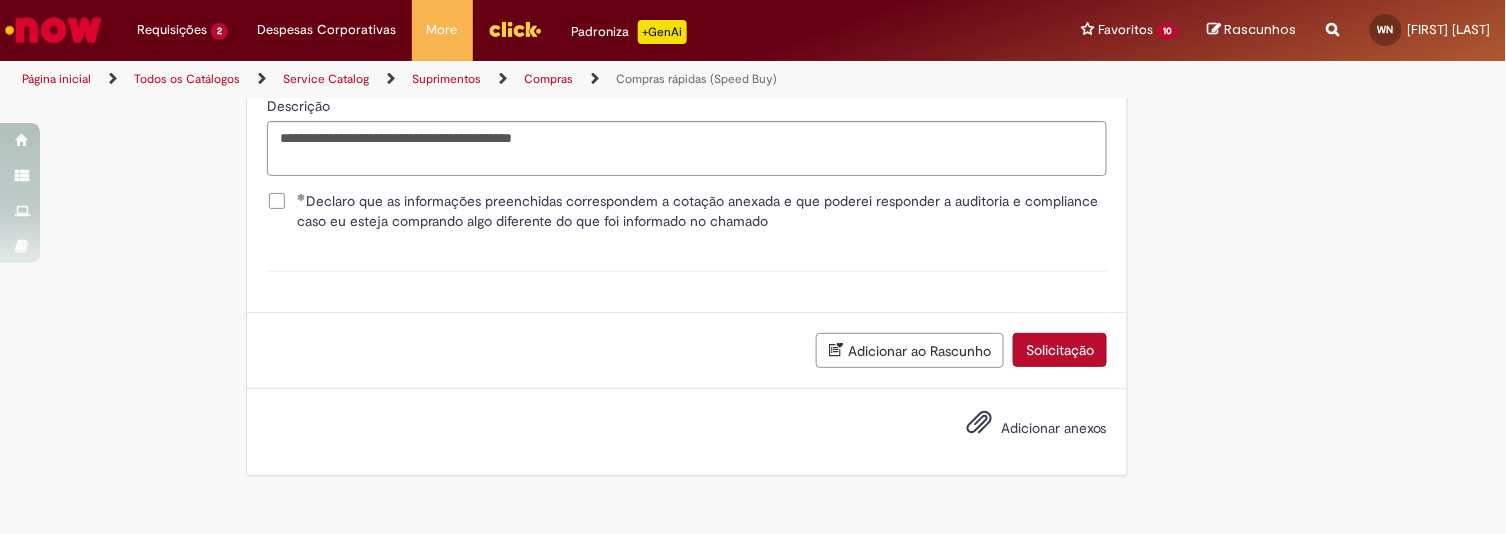 click on "Adicionar anexos" at bounding box center [1054, 428] 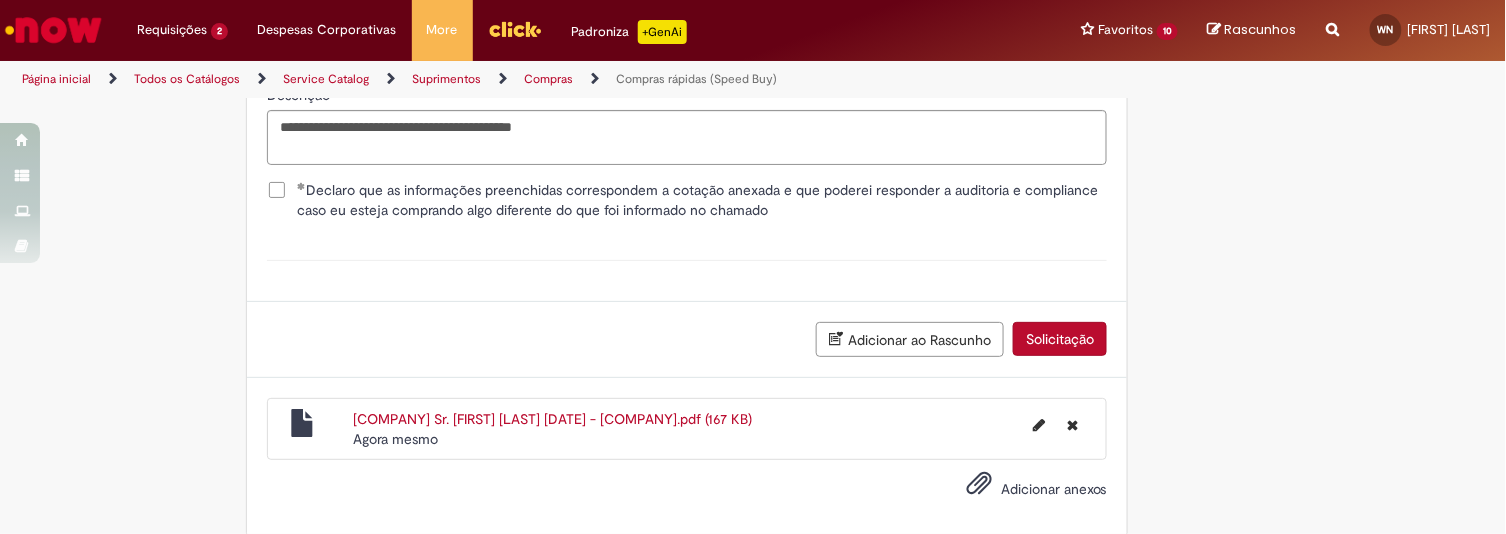 scroll, scrollTop: 3753, scrollLeft: 0, axis: vertical 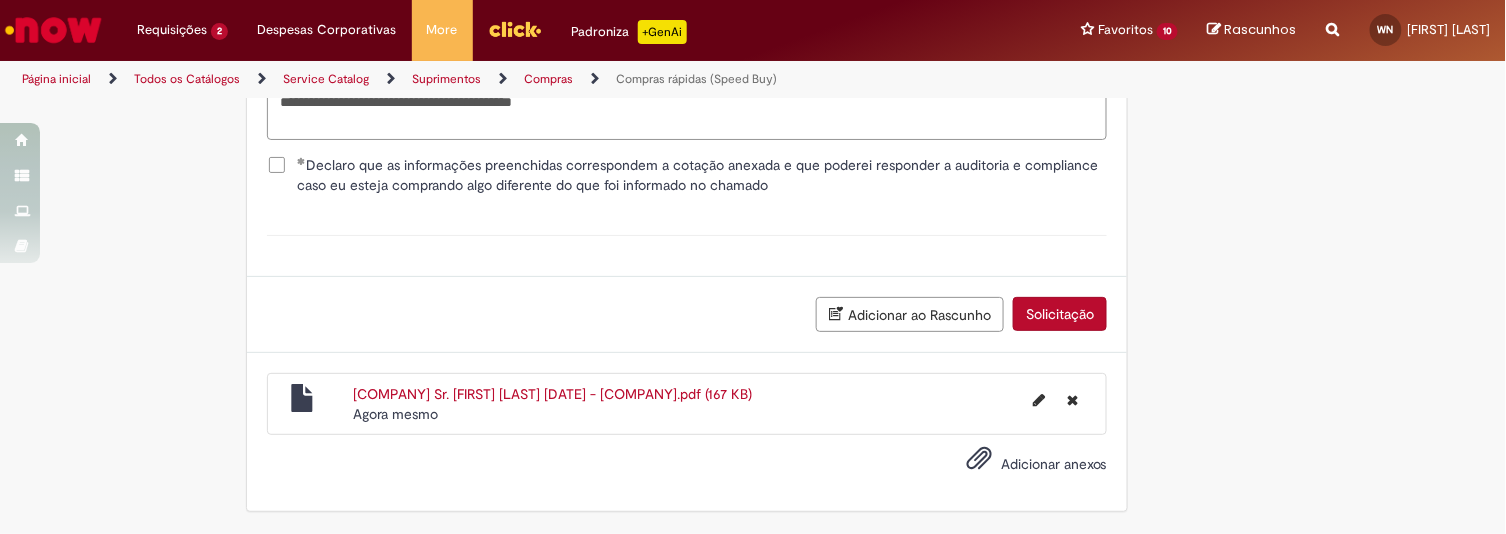 click on "Solicitação" at bounding box center (1060, 314) 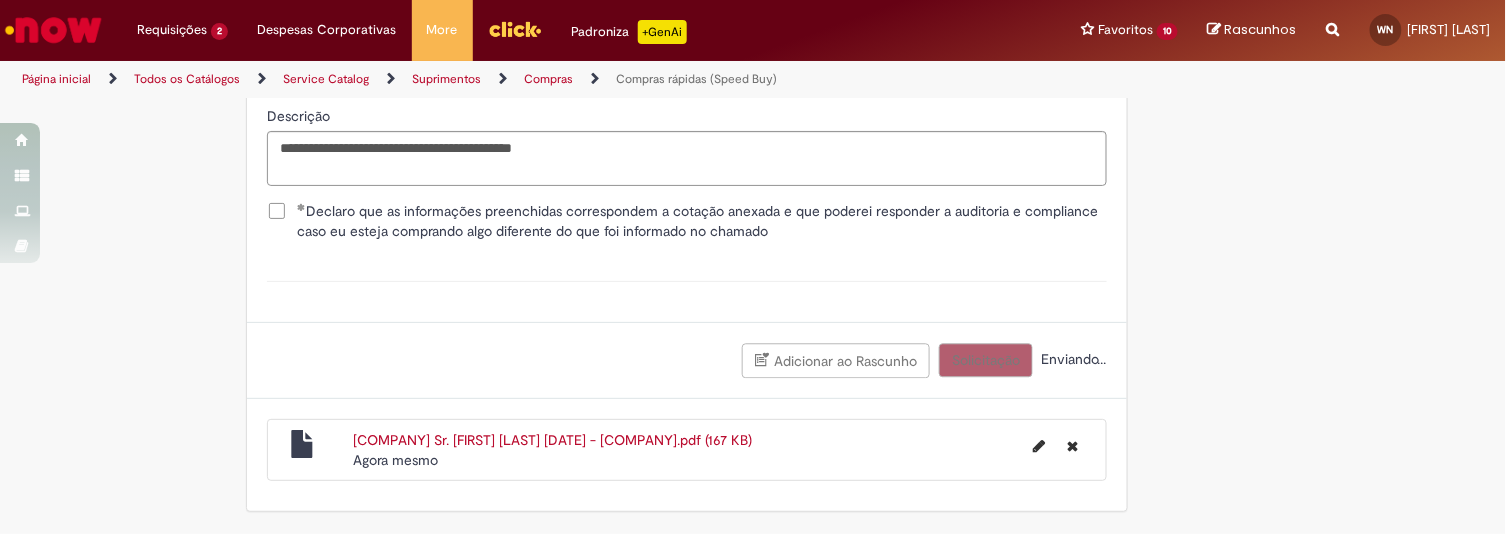 scroll, scrollTop: 2350, scrollLeft: 0, axis: vertical 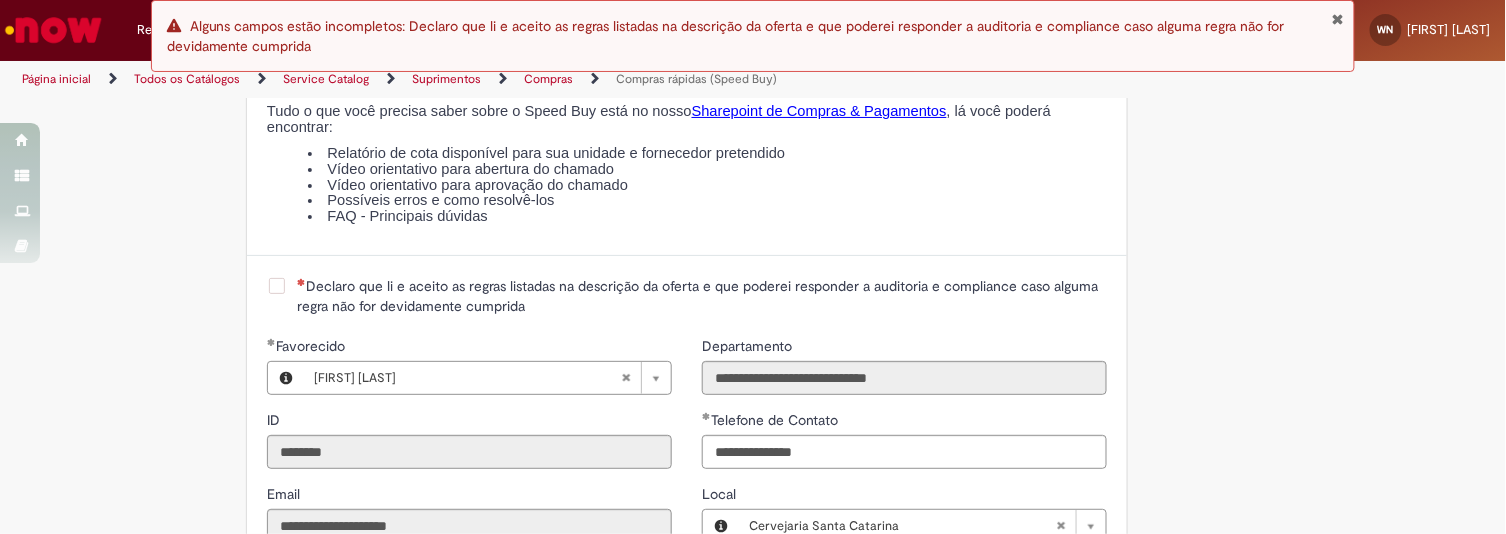 click on "Declaro que li e aceito as regras listadas na descrição da oferta e que poderei responder a auditoria e compliance caso alguma regra não for devidamente cumprida" at bounding box center (702, 296) 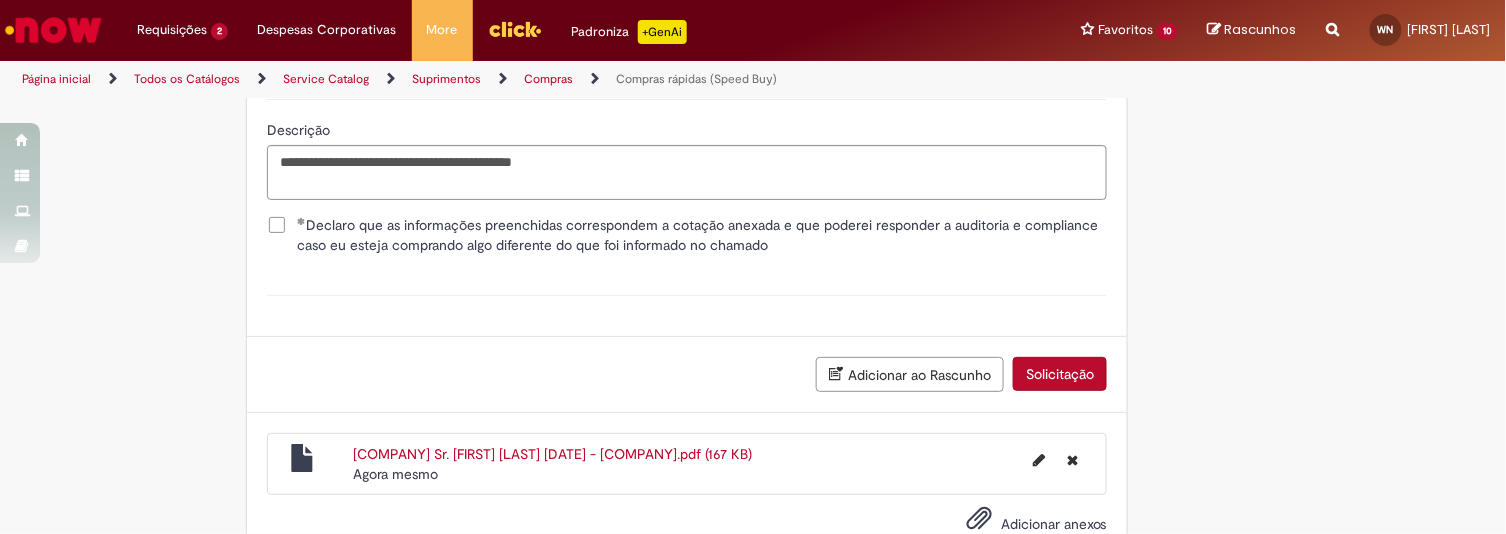 scroll, scrollTop: 3753, scrollLeft: 0, axis: vertical 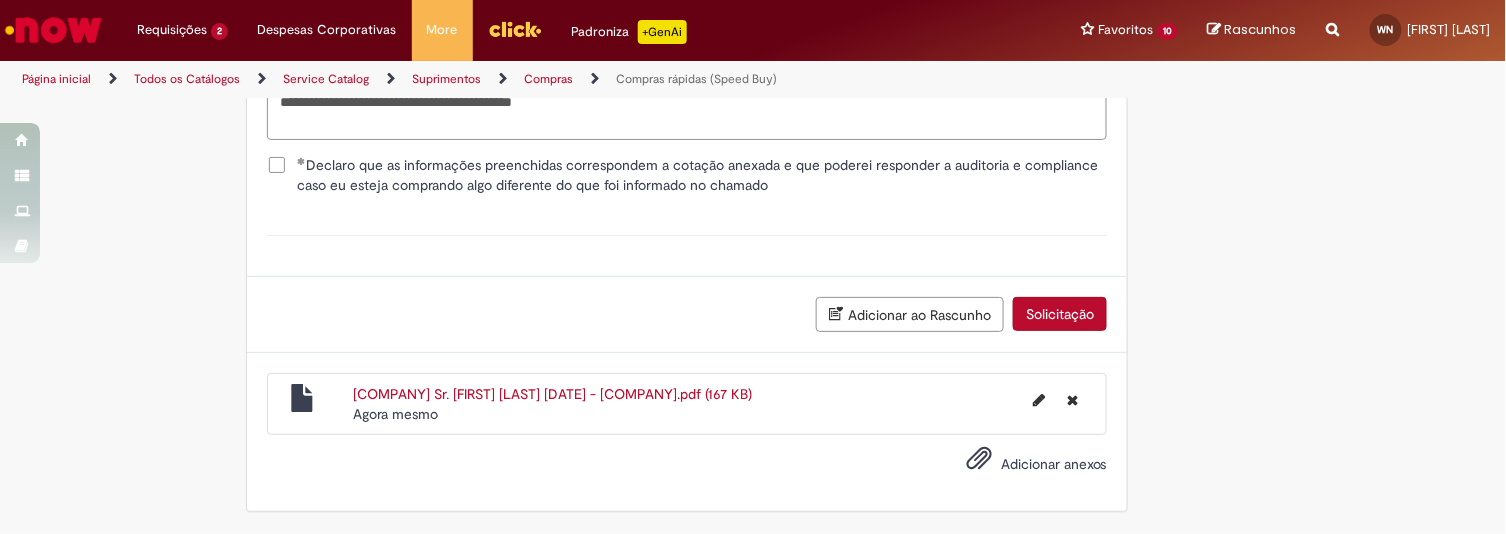 click on "Solicitação" at bounding box center (1060, 314) 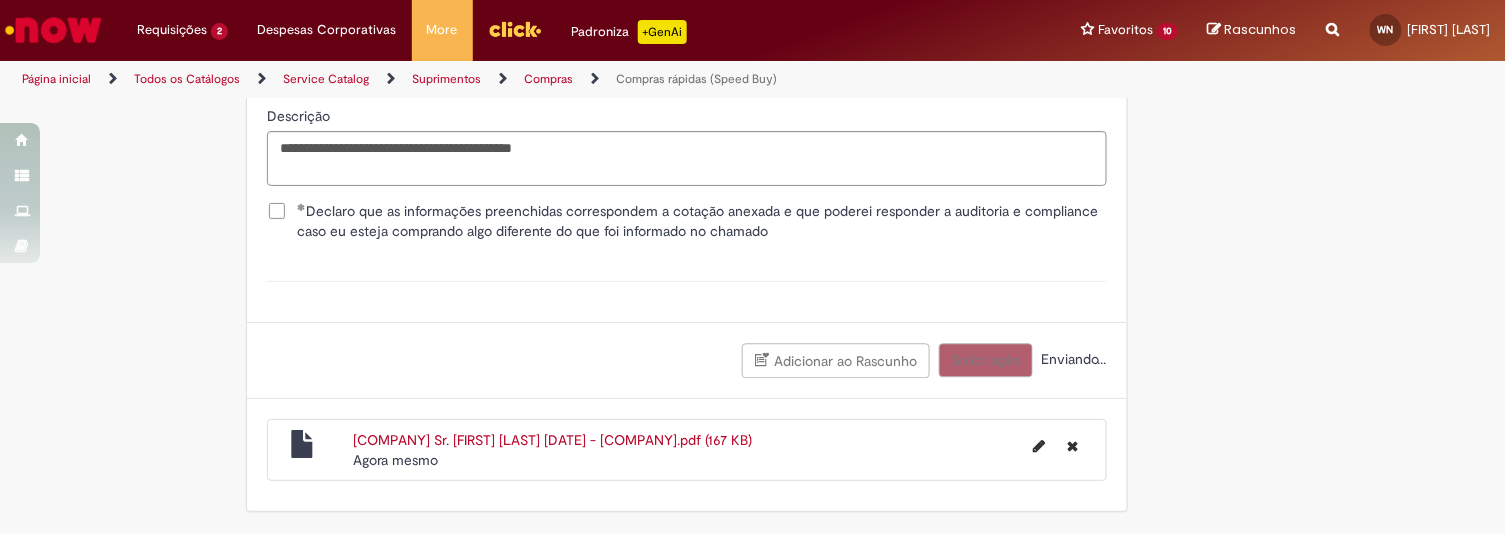 scroll, scrollTop: 3707, scrollLeft: 0, axis: vertical 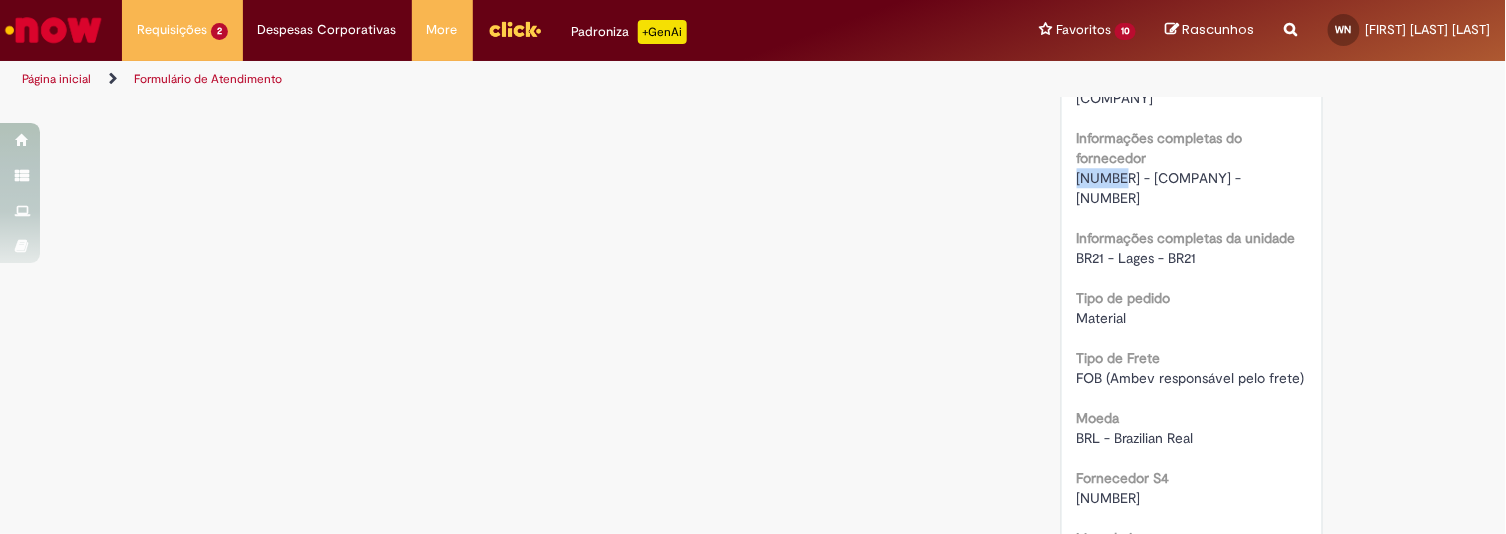 drag, startPoint x: 1070, startPoint y: 175, endPoint x: 1110, endPoint y: 178, distance: 40.112343 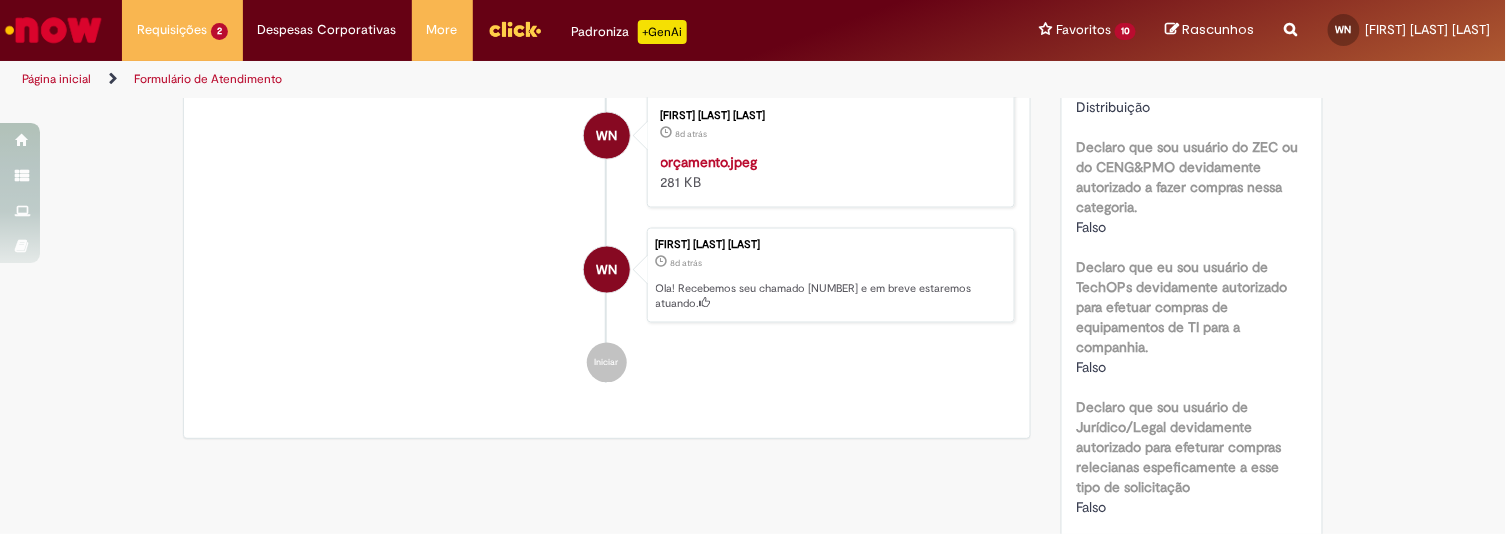 scroll, scrollTop: 1203, scrollLeft: 0, axis: vertical 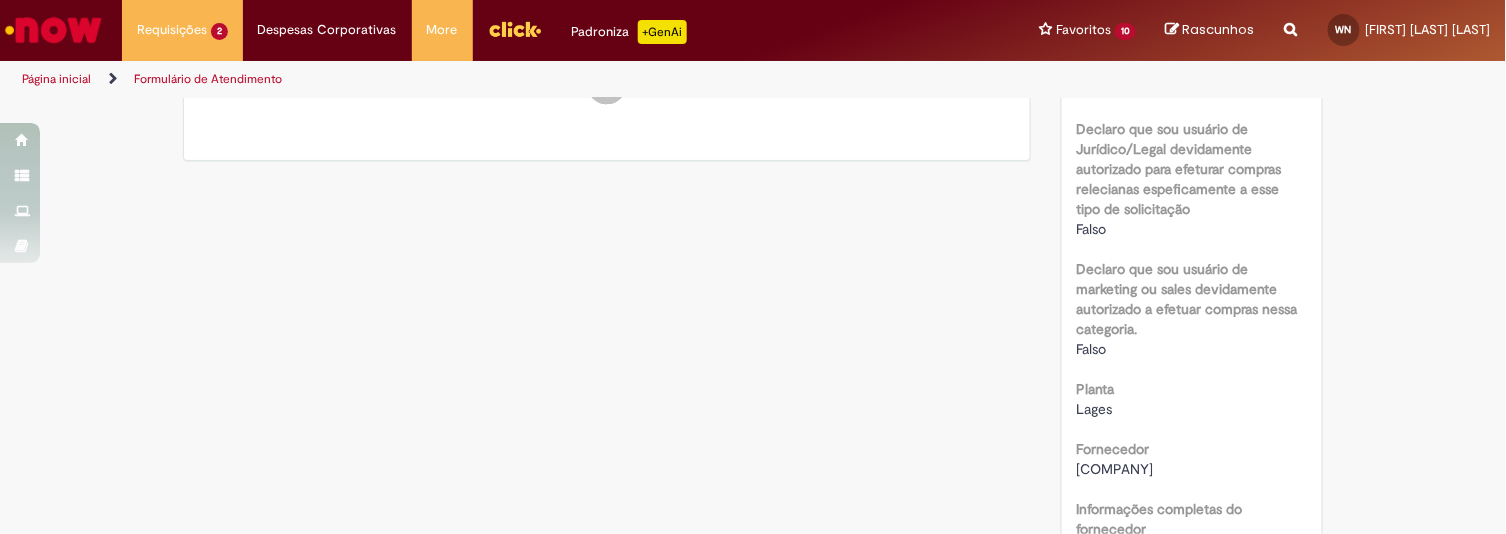 click on "Ola! Recebemos seu chamado R13240750 e em breve estaremos atuando." at bounding box center [830, 18] 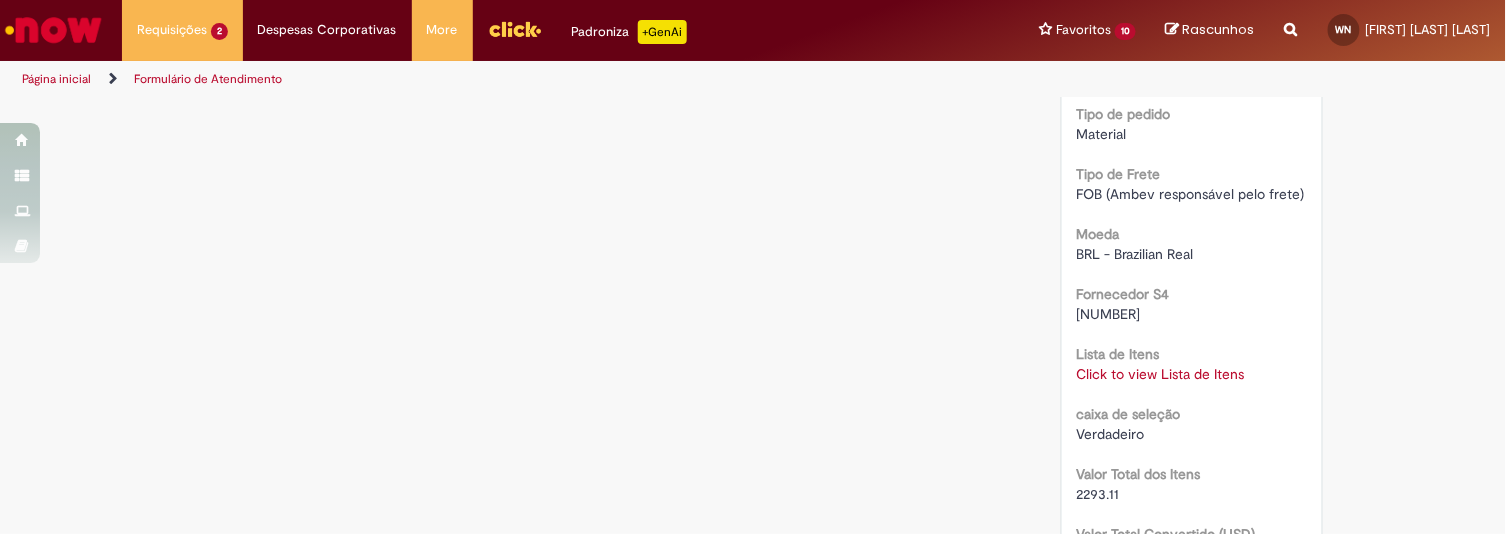 scroll, scrollTop: 1852, scrollLeft: 0, axis: vertical 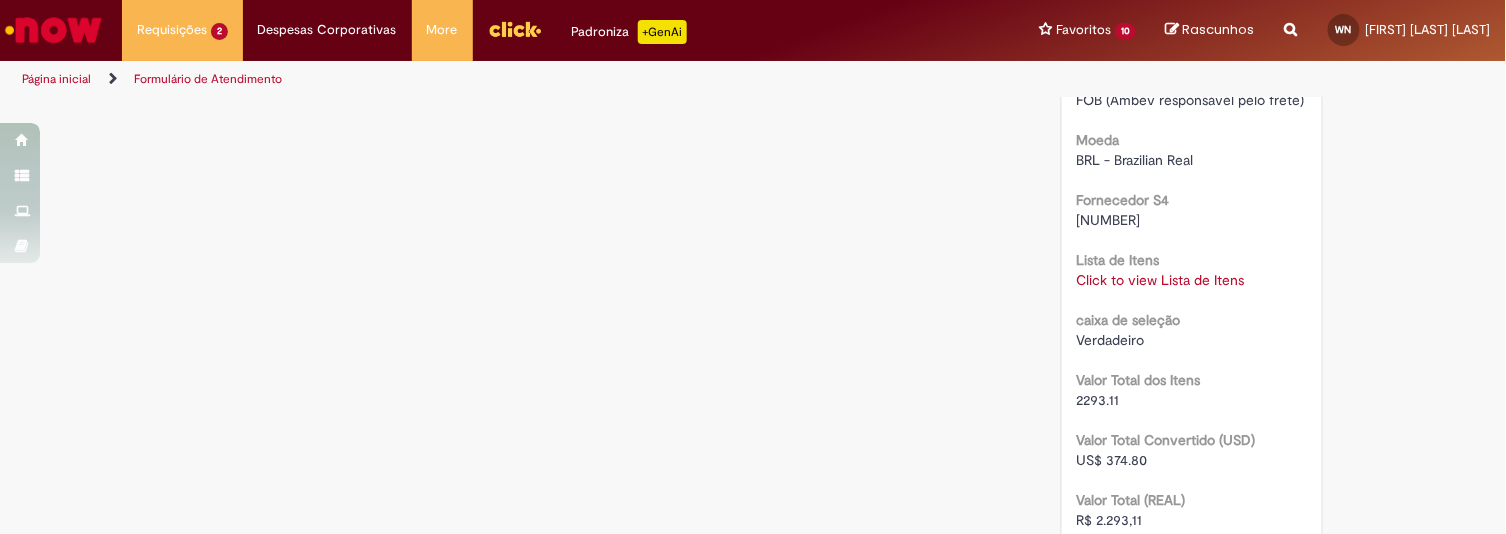 click on "Click to view Lista de Itens" at bounding box center [1161, 280] 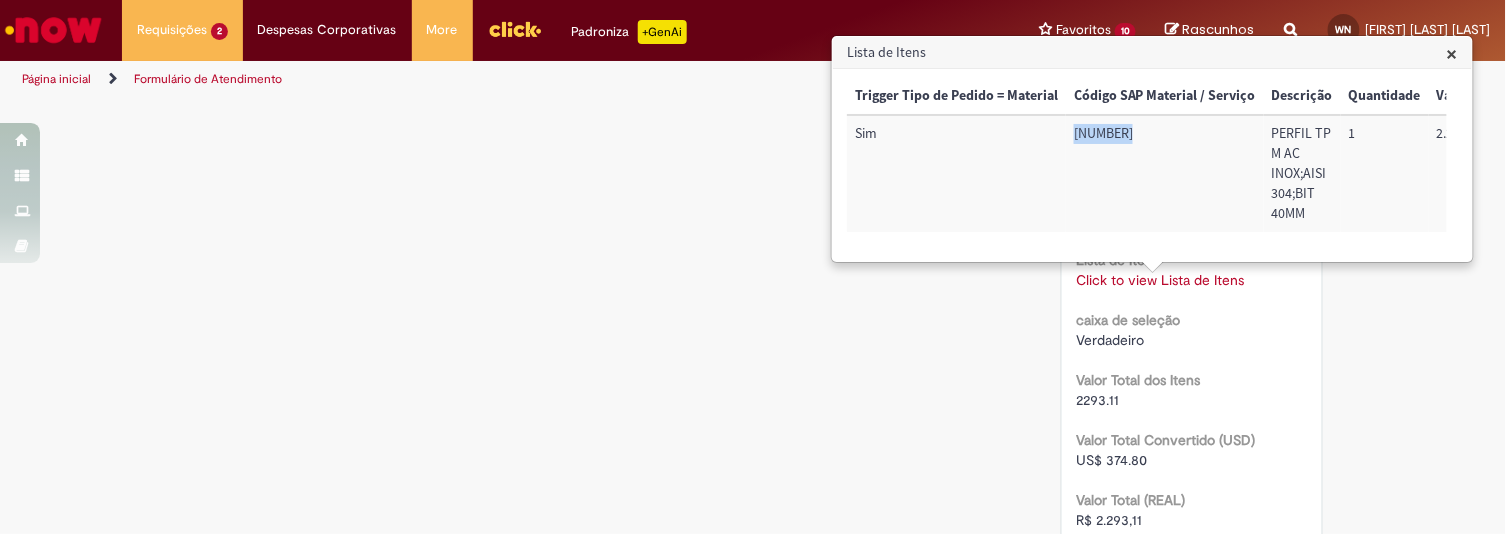 drag, startPoint x: 1074, startPoint y: 131, endPoint x: 1147, endPoint y: 141, distance: 73.68175 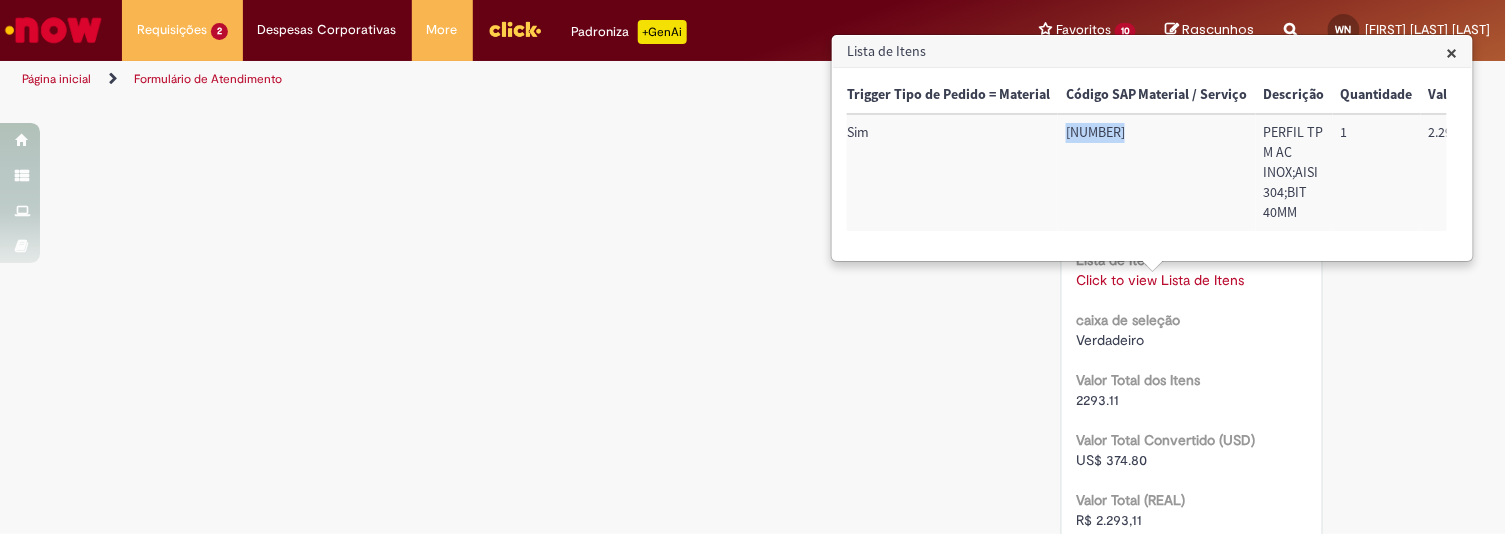 scroll, scrollTop: 0, scrollLeft: 0, axis: both 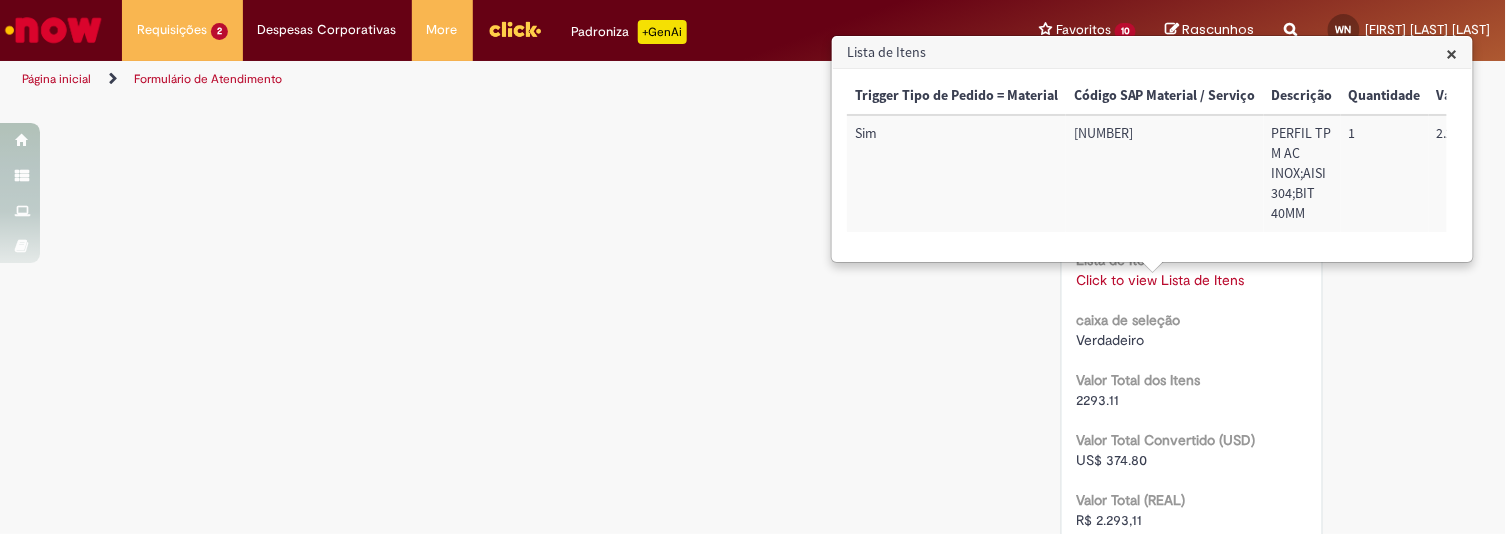 click on "RPA Moeda
BRL - Brazilian Real
taxa de conversão
6.1182
Saldo
10706.89
Country Code
BR
SAP Interim
s4
Declaro que li e aceito as regras listadas na descrição da oferta e que poderei responder a auditoria e compliance caso alguma regra não for devidamente cumprida
Verdadeiro
Tipo de solicitação
Fábricas, Centros de Excelência e Distribuição
Declaro que sou usuário do ZEC ou do CENG&PMO devidamente autorizado a fazer compras nessa categoria.
Falso
Declaro que eu sou usuário de TechOPs devidamente autorizado para efetuar compras de equipamentos de TI para a companhia.
Falso
Falso
Falso
Planta" at bounding box center [1192, -103] 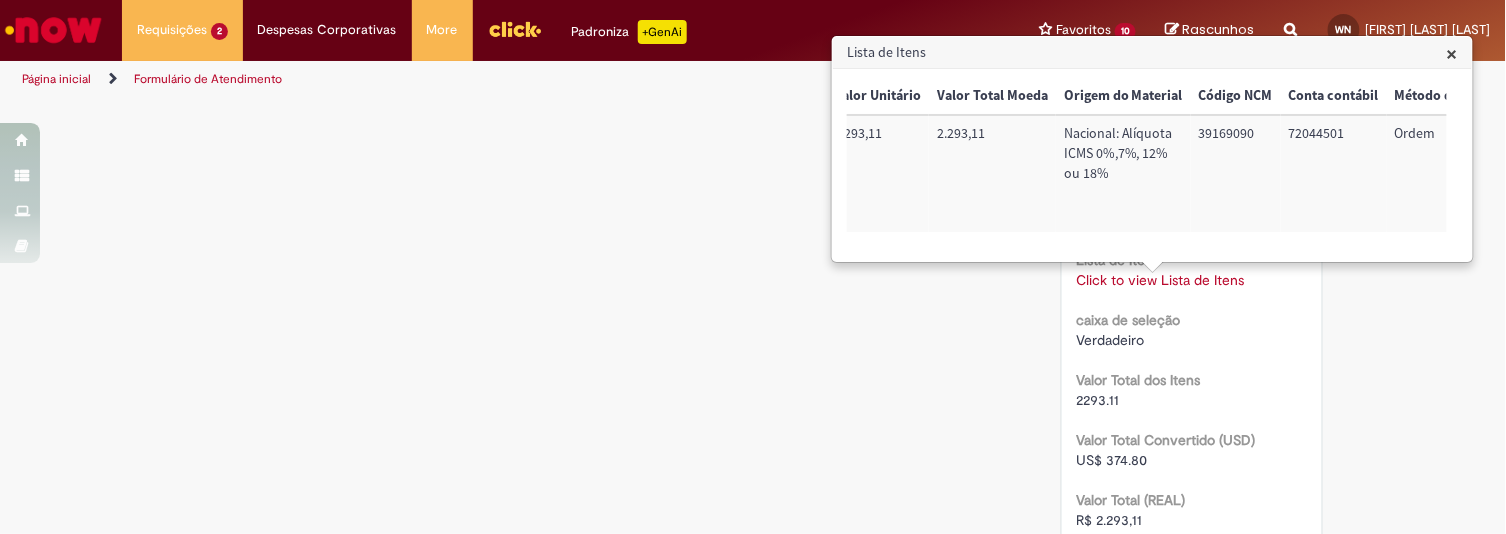scroll, scrollTop: 0, scrollLeft: 692, axis: horizontal 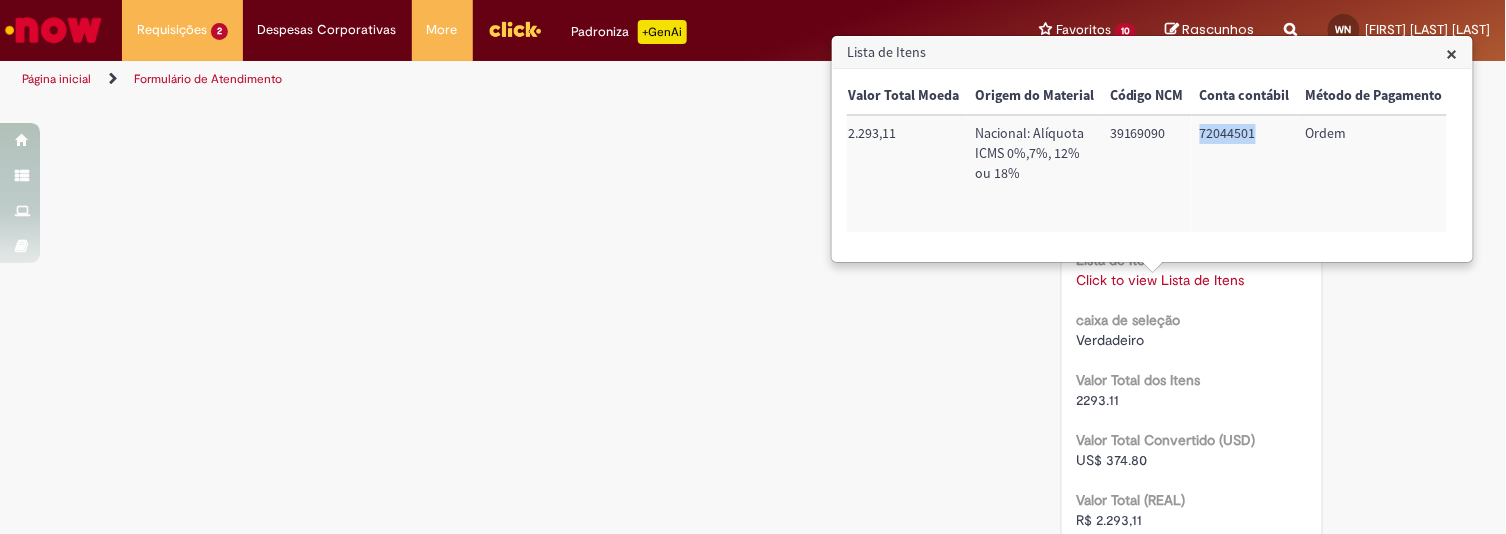 drag, startPoint x: 1193, startPoint y: 131, endPoint x: 1247, endPoint y: 135, distance: 54.147945 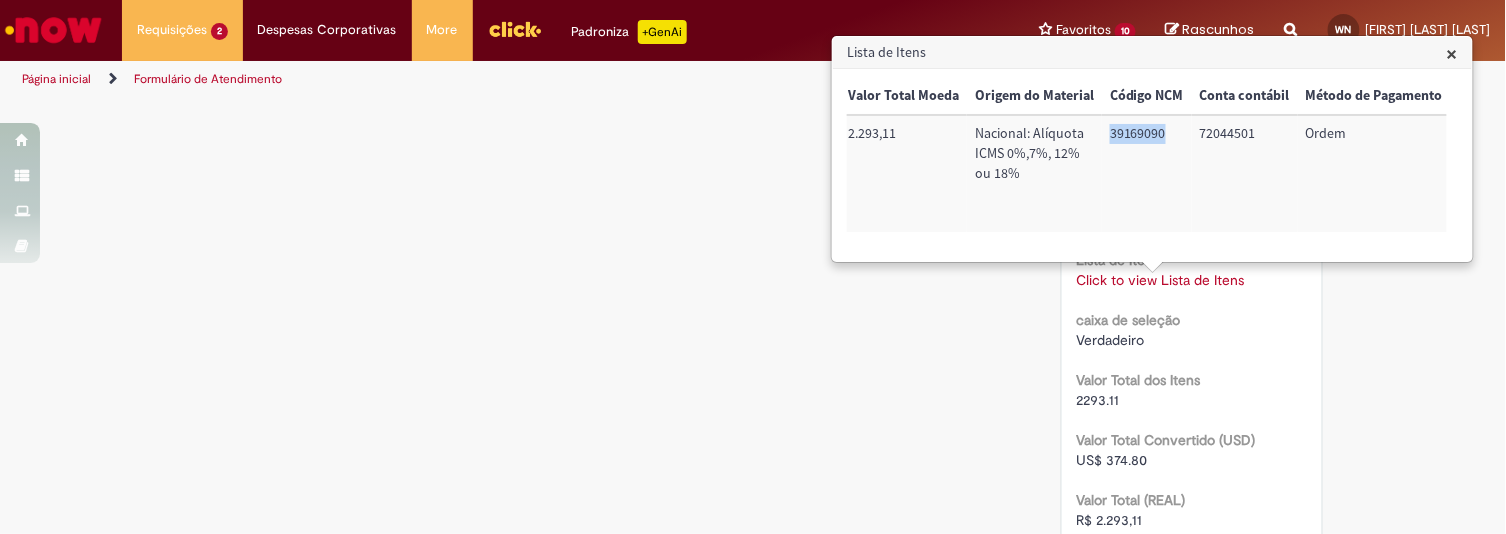 drag, startPoint x: 1102, startPoint y: 127, endPoint x: 1158, endPoint y: 131, distance: 56.142673 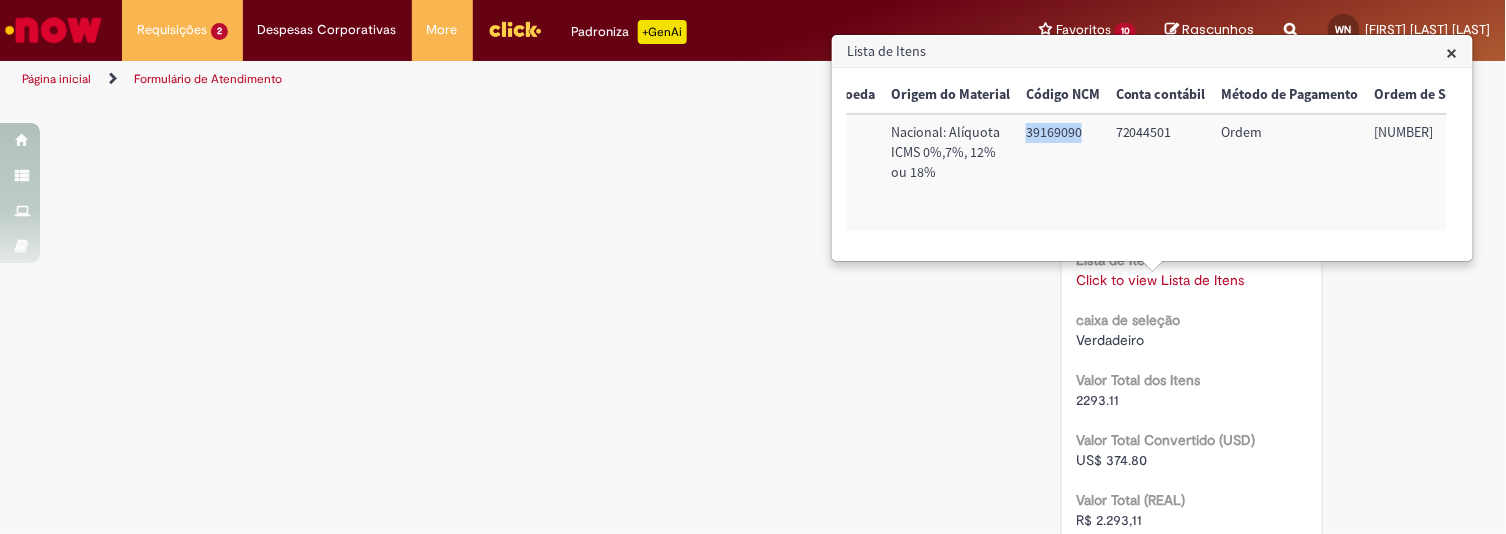 scroll, scrollTop: 0, scrollLeft: 812, axis: horizontal 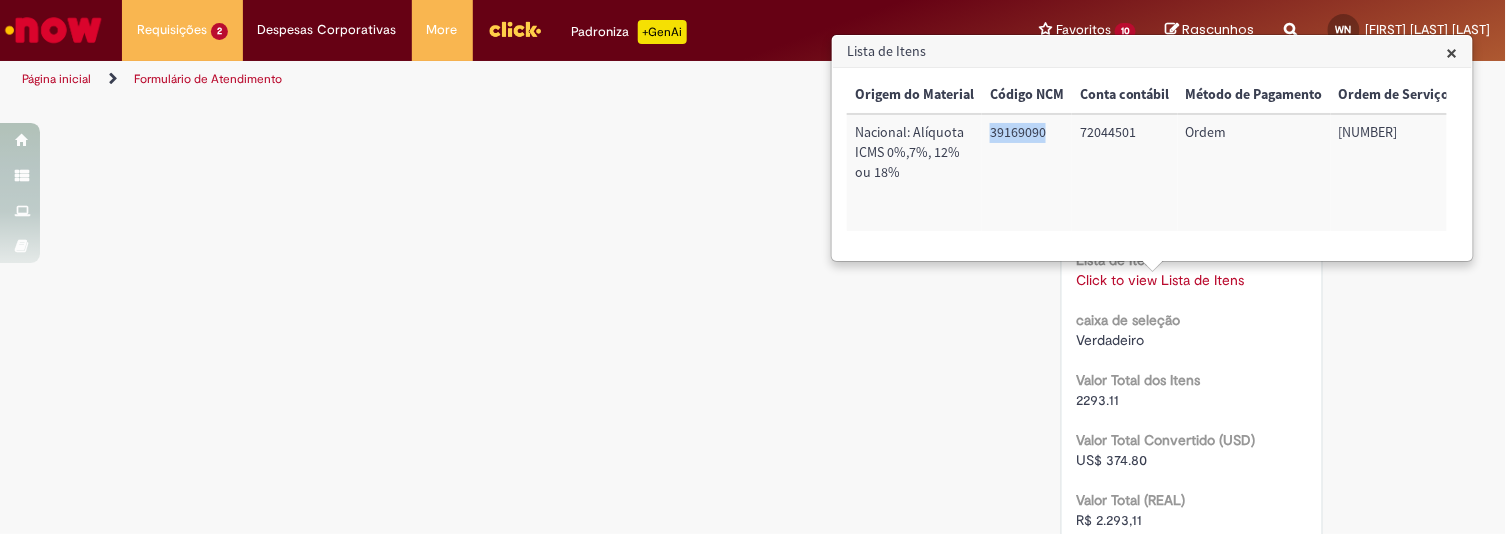 drag, startPoint x: 1331, startPoint y: 130, endPoint x: 1420, endPoint y: 133, distance: 89.050545 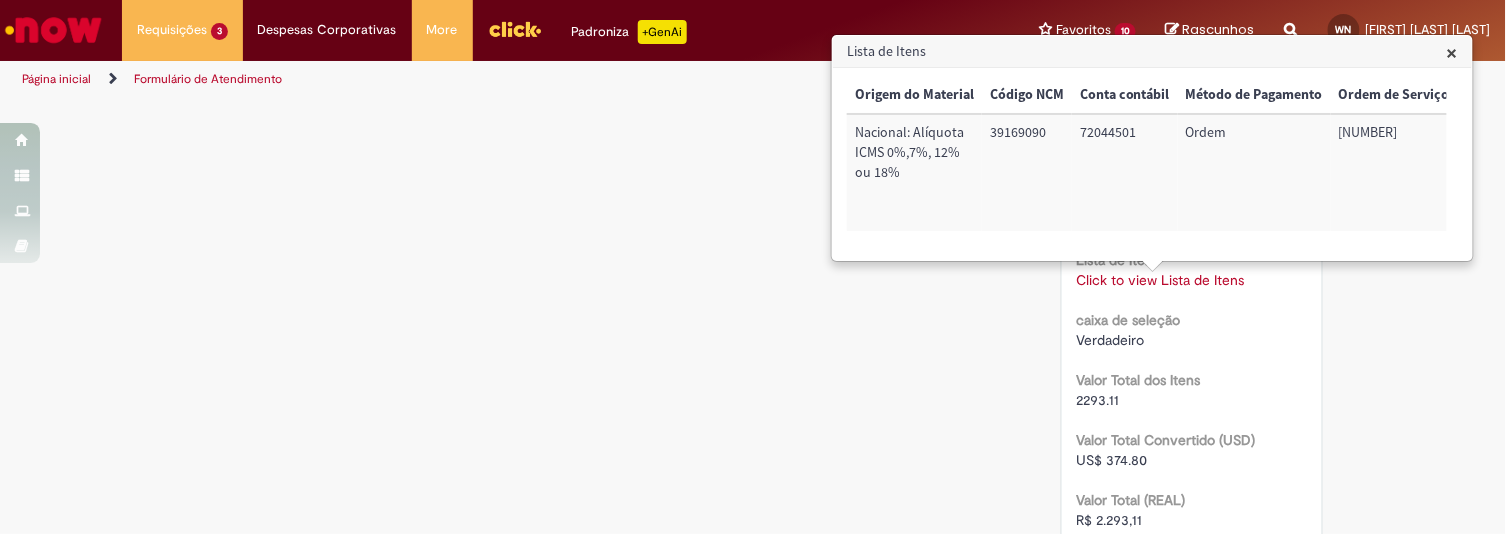 click on "Lista de Itens" at bounding box center [1152, 52] 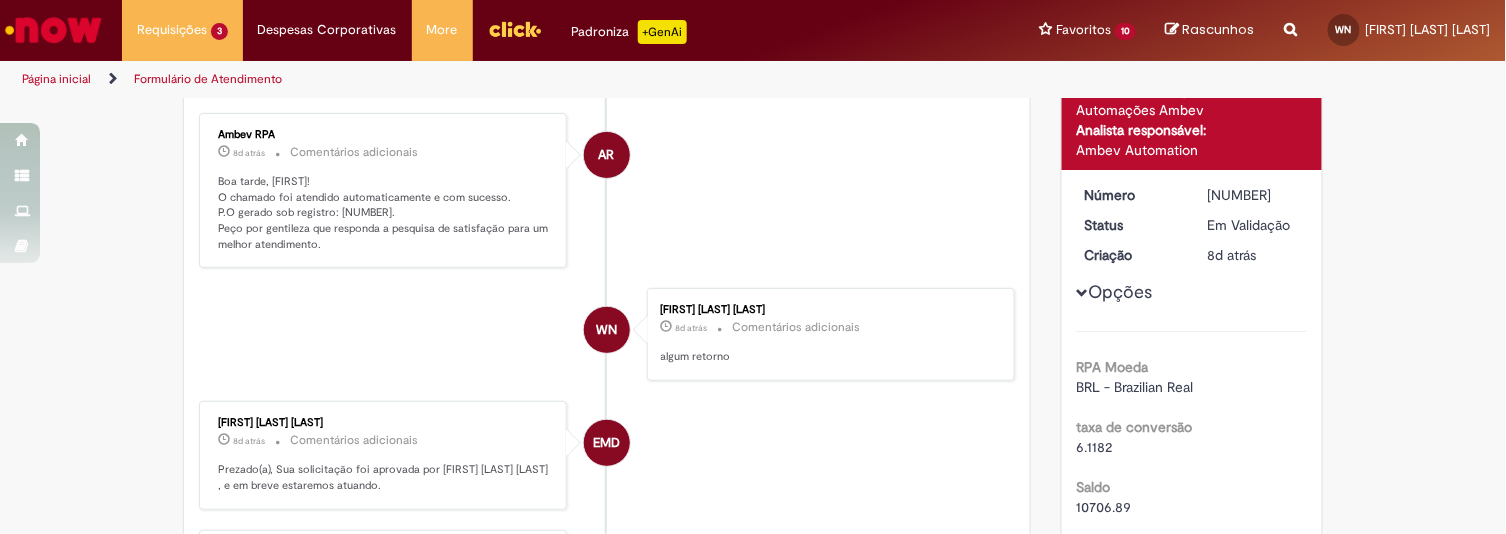 scroll, scrollTop: 0, scrollLeft: 0, axis: both 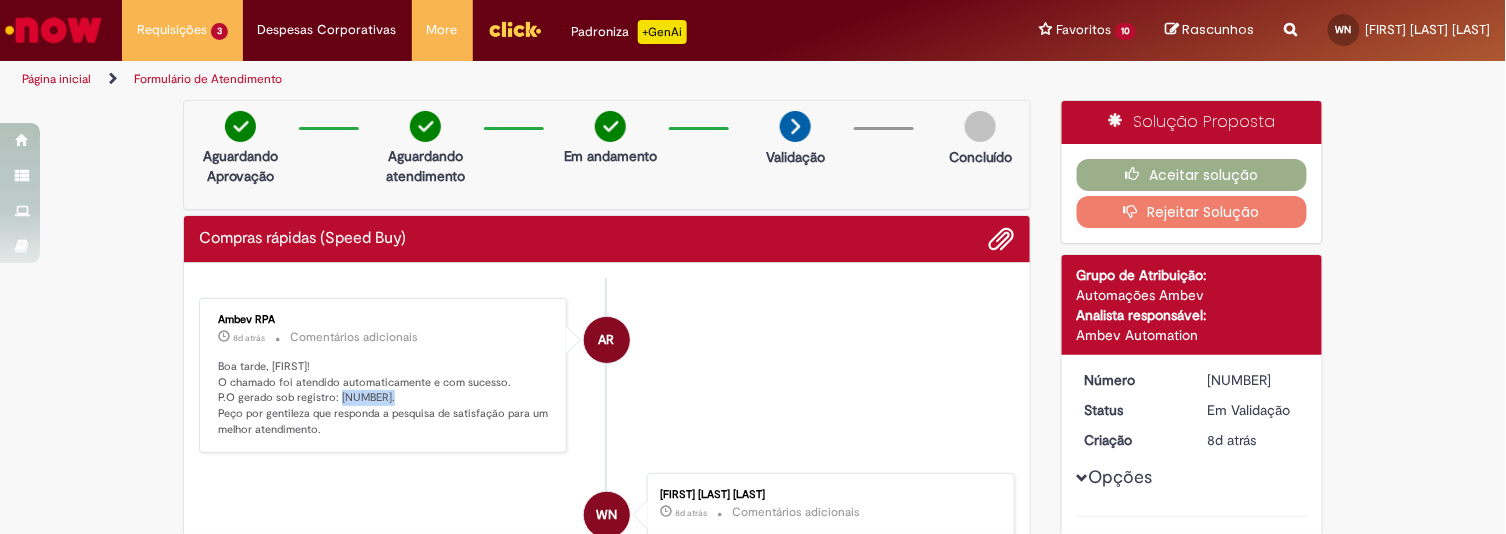 drag, startPoint x: 327, startPoint y: 392, endPoint x: 383, endPoint y: 393, distance: 56.008926 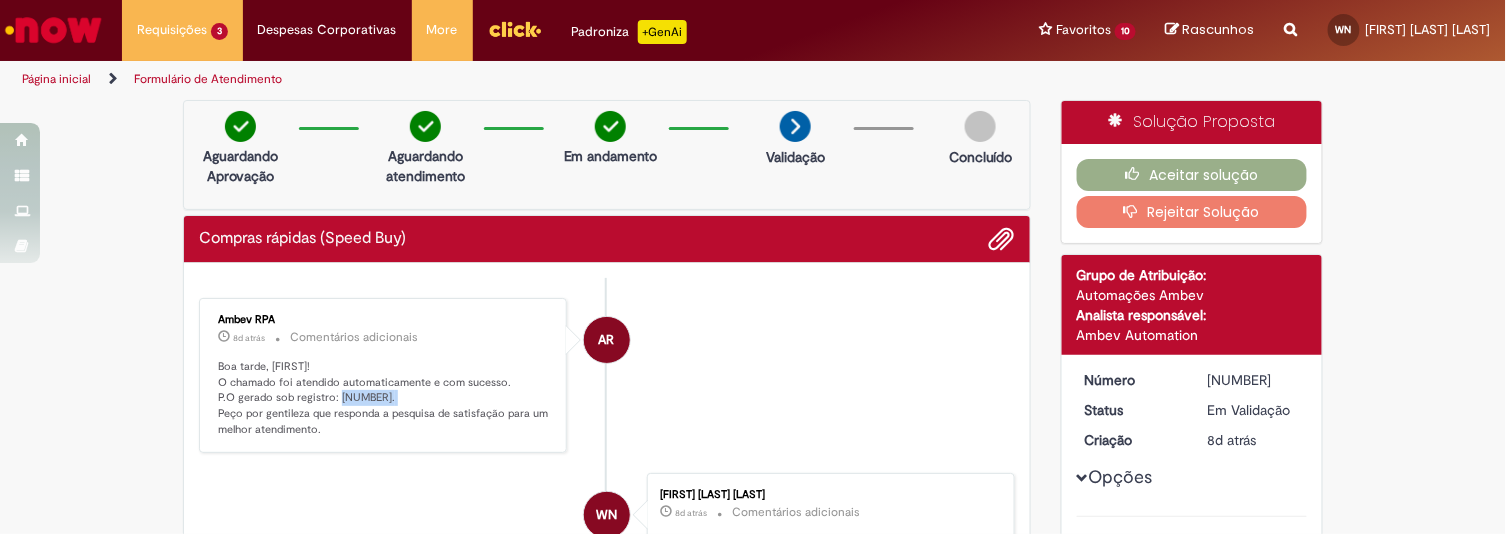 drag, startPoint x: 327, startPoint y: 396, endPoint x: 384, endPoint y: 397, distance: 57.00877 